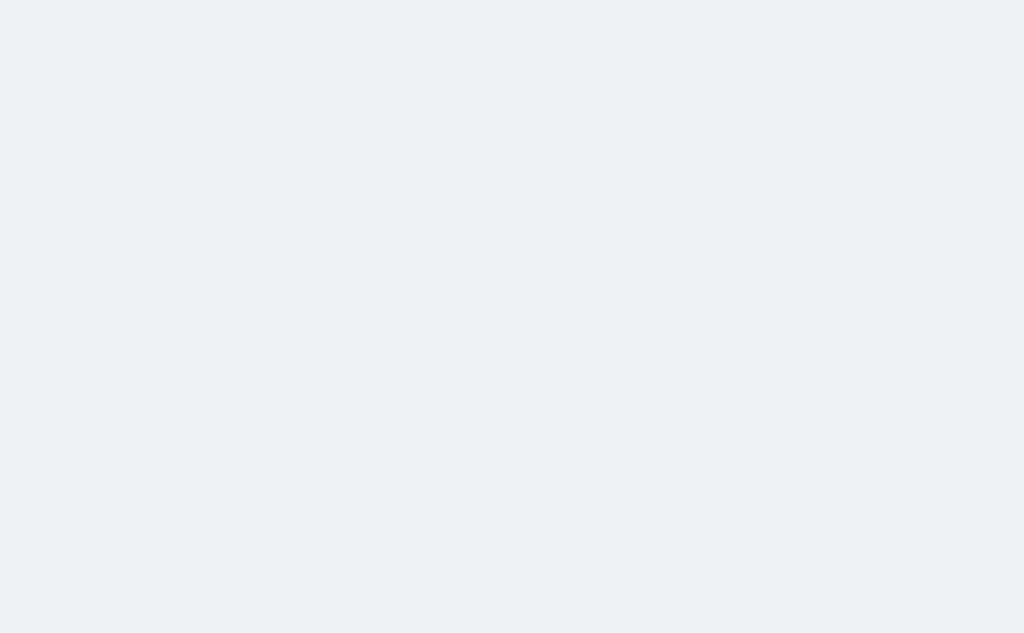 scroll, scrollTop: 0, scrollLeft: 0, axis: both 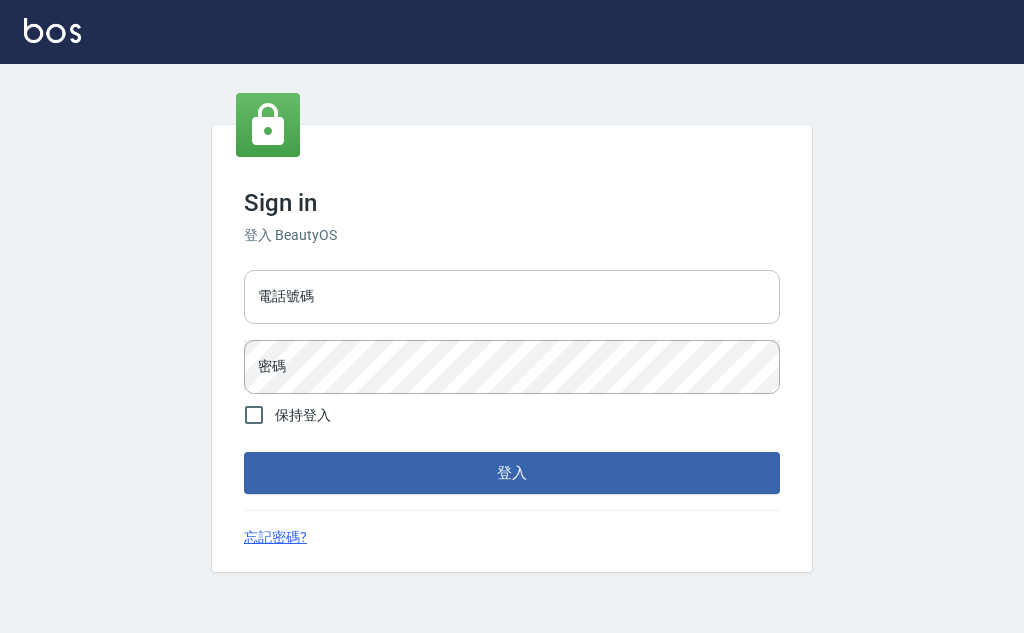 click on "電話號碼" at bounding box center [512, 297] 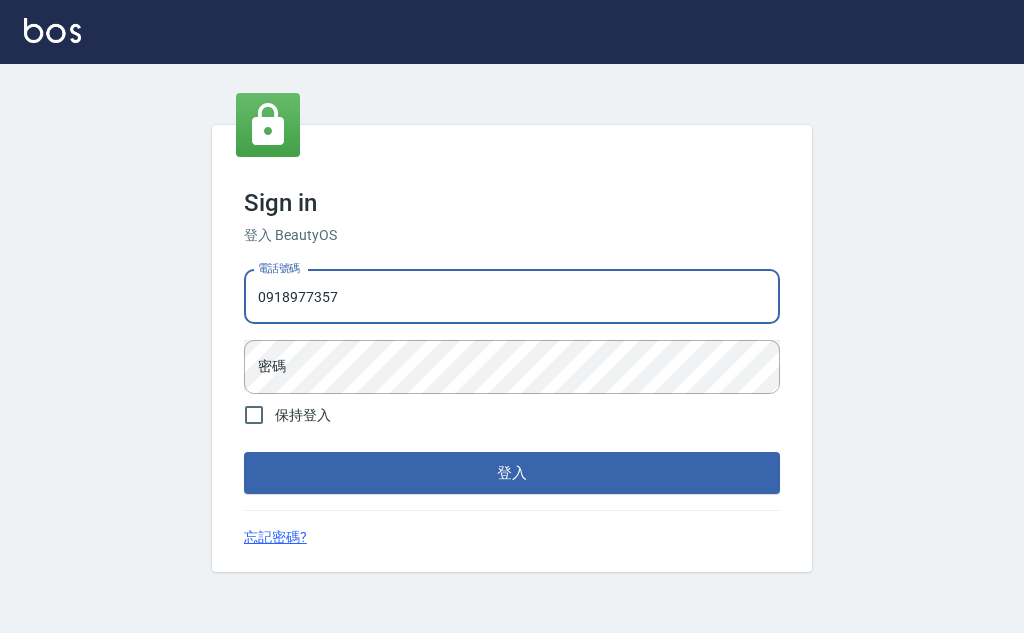 type on "0918977357" 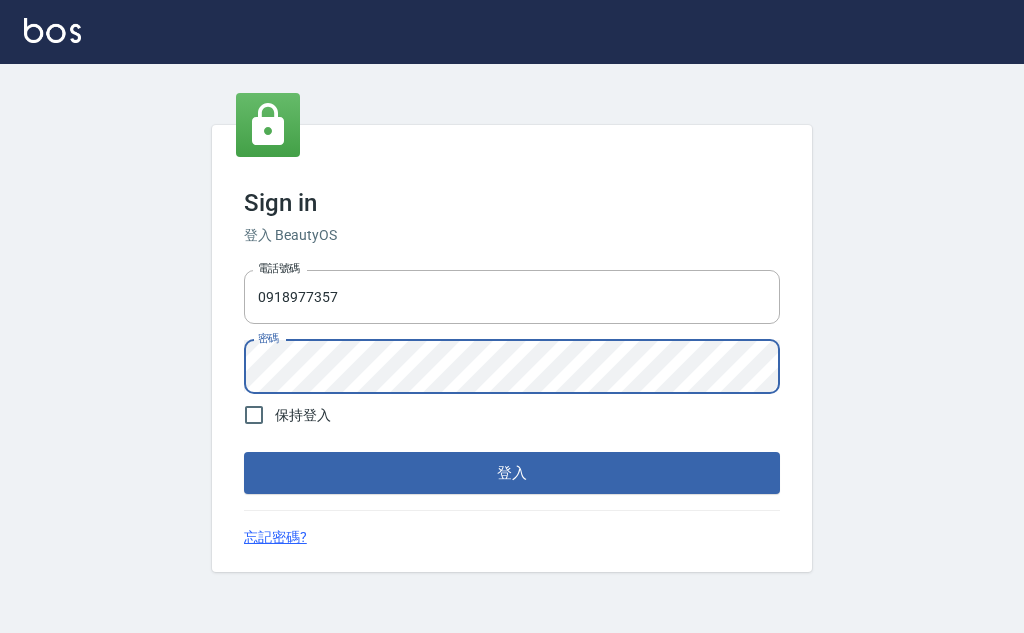 click on "登入" at bounding box center [512, 473] 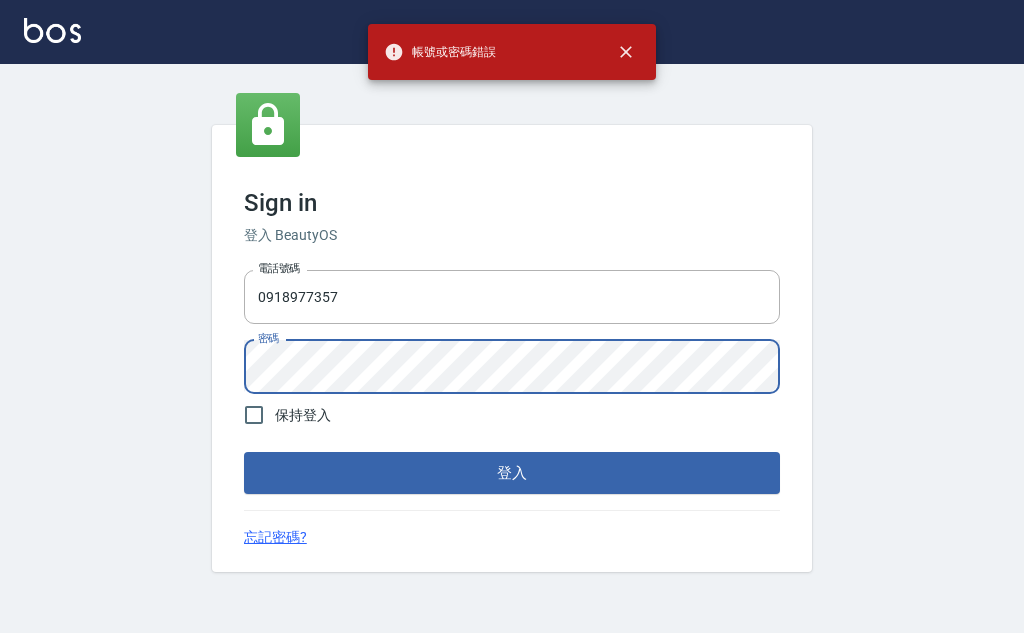 click on "Sign in 登入 BeautyOS 電話號碼 [PHONE] 電話號碼 密碼 密碼 保持登入 登入 忘記密碼?" at bounding box center (512, 348) 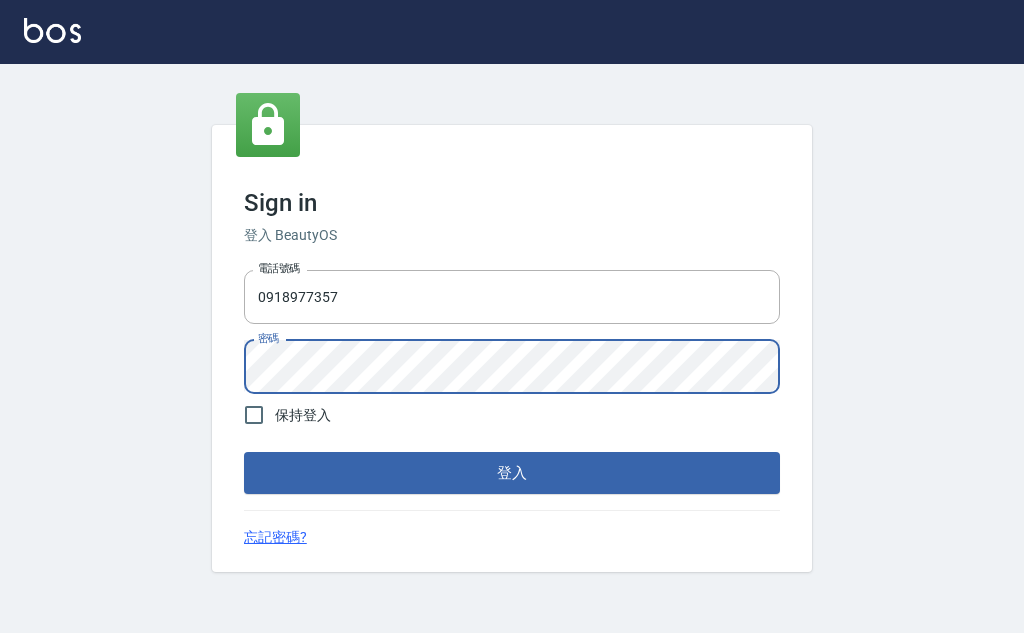 click on "登入" at bounding box center (512, 473) 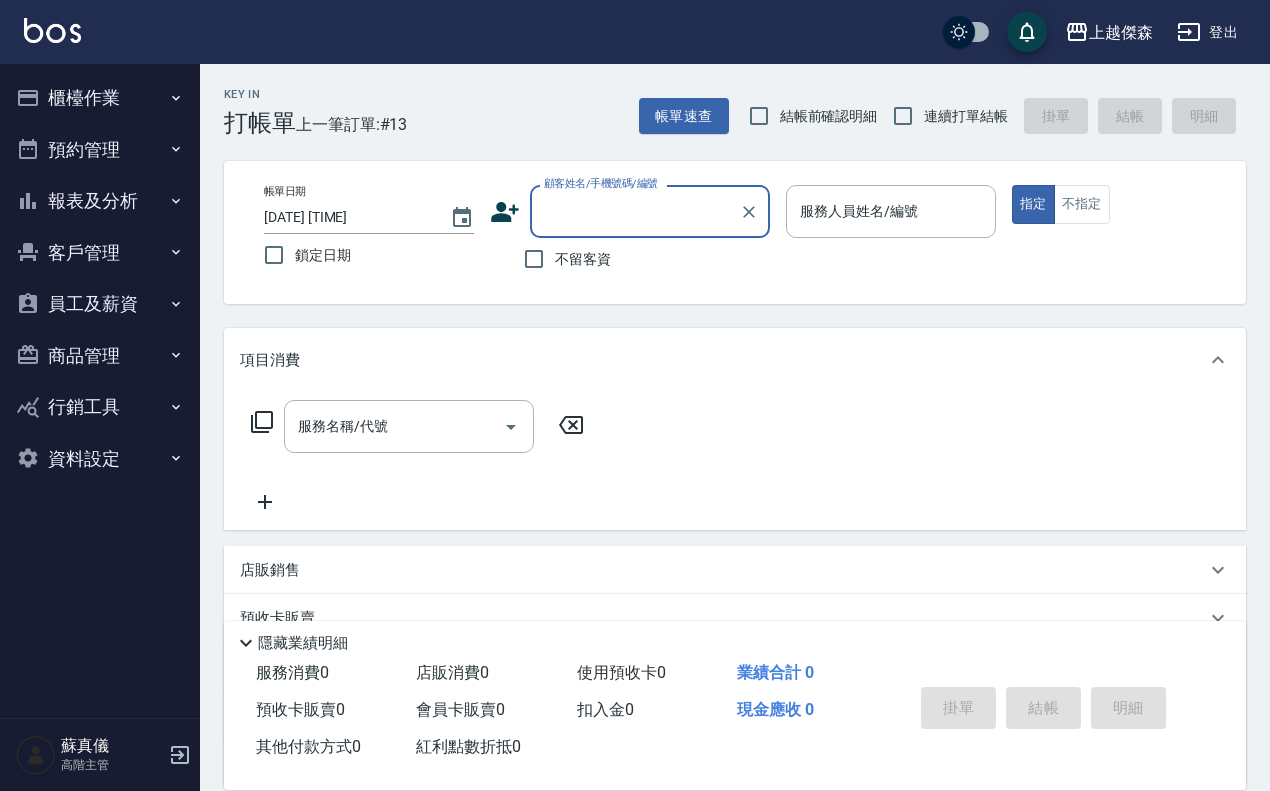 drag, startPoint x: 1023, startPoint y: 0, endPoint x: 117, endPoint y: 343, distance: 968.75433 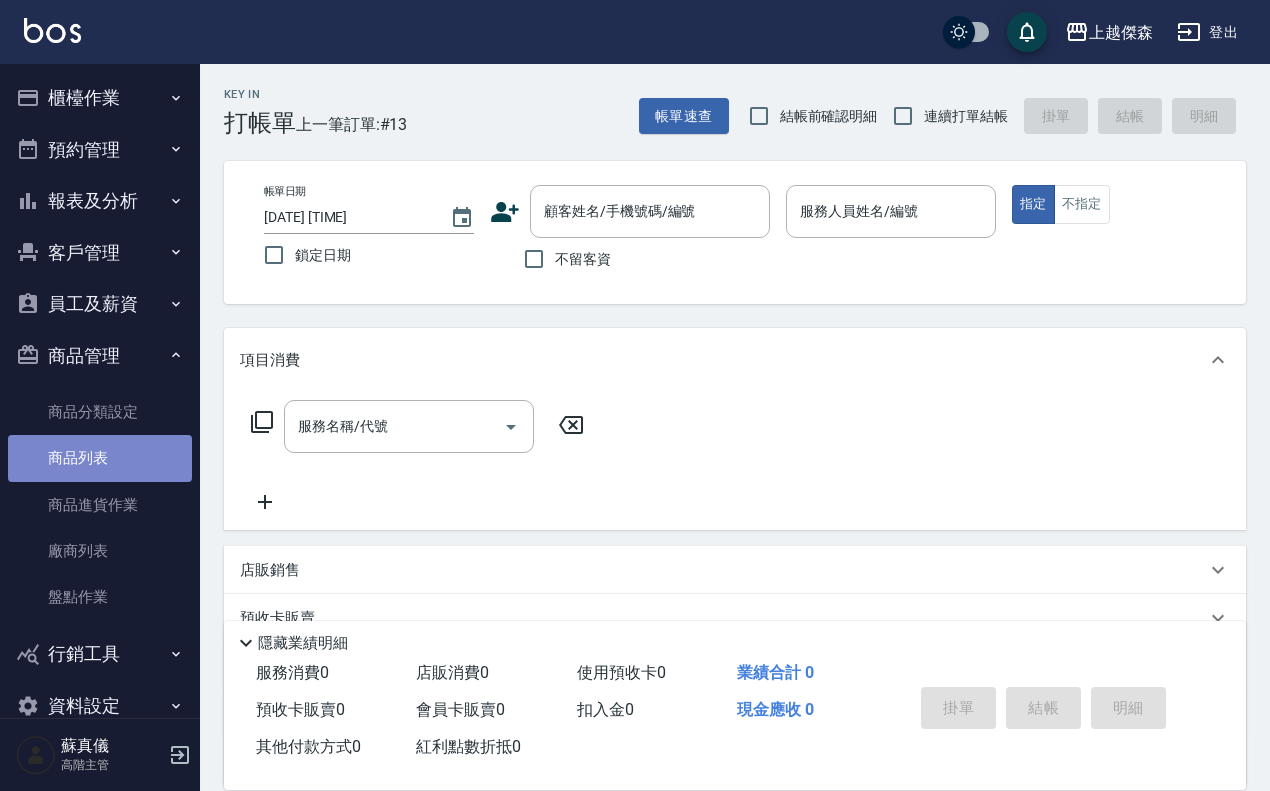 click on "商品列表" at bounding box center (100, 458) 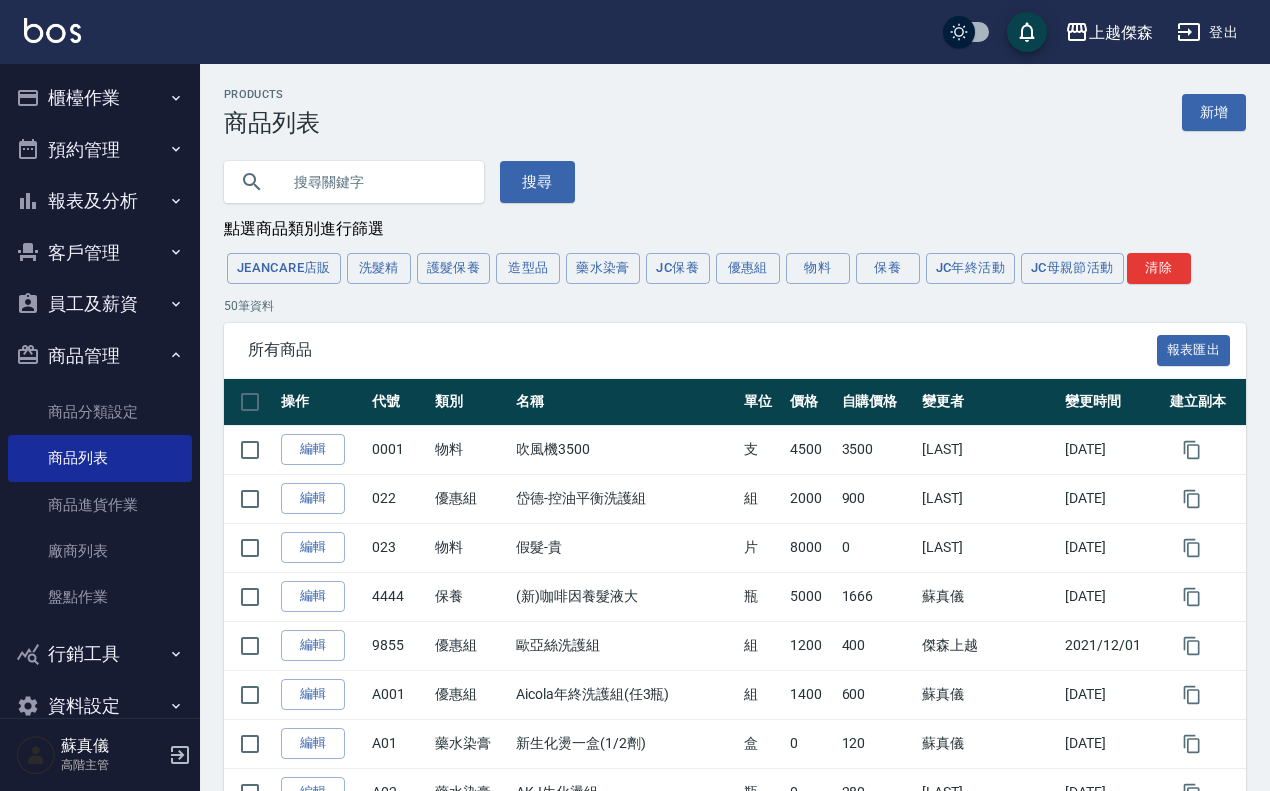 click at bounding box center (374, 182) 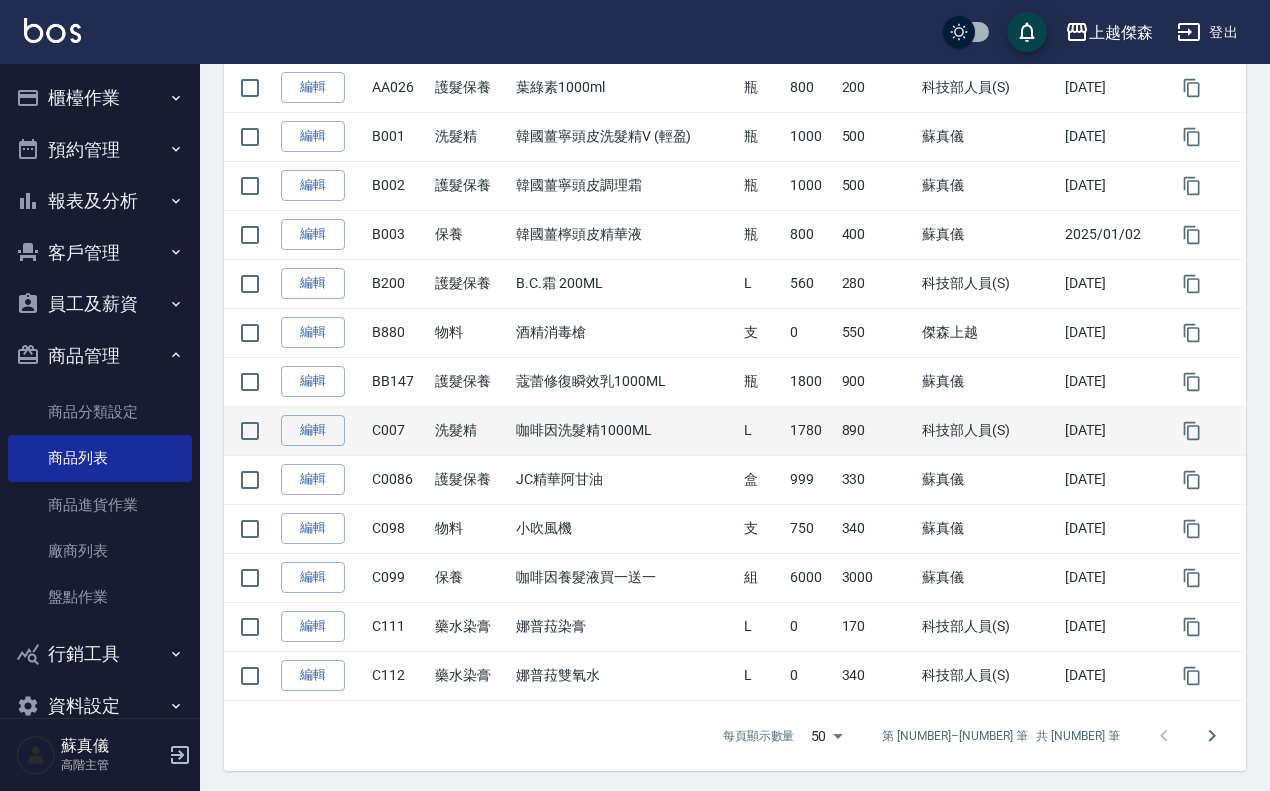 scroll, scrollTop: 2192, scrollLeft: 0, axis: vertical 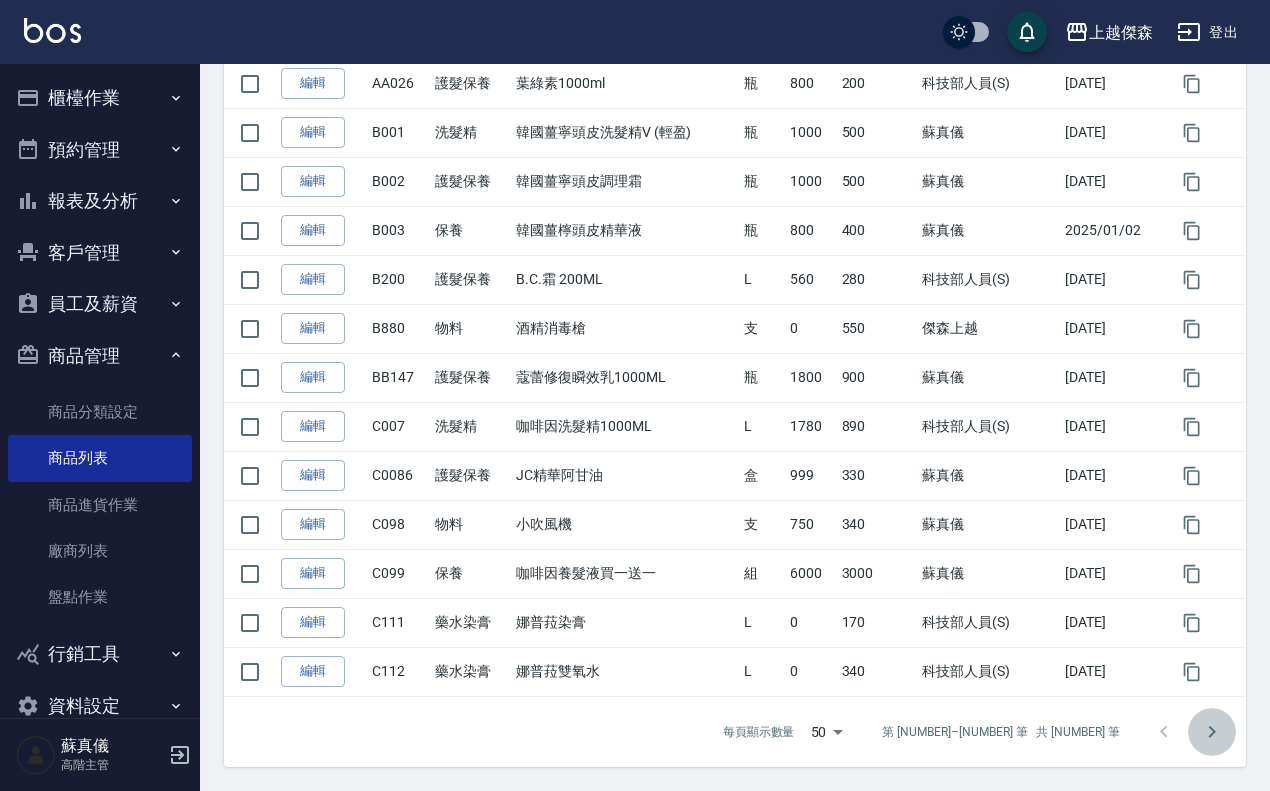 click 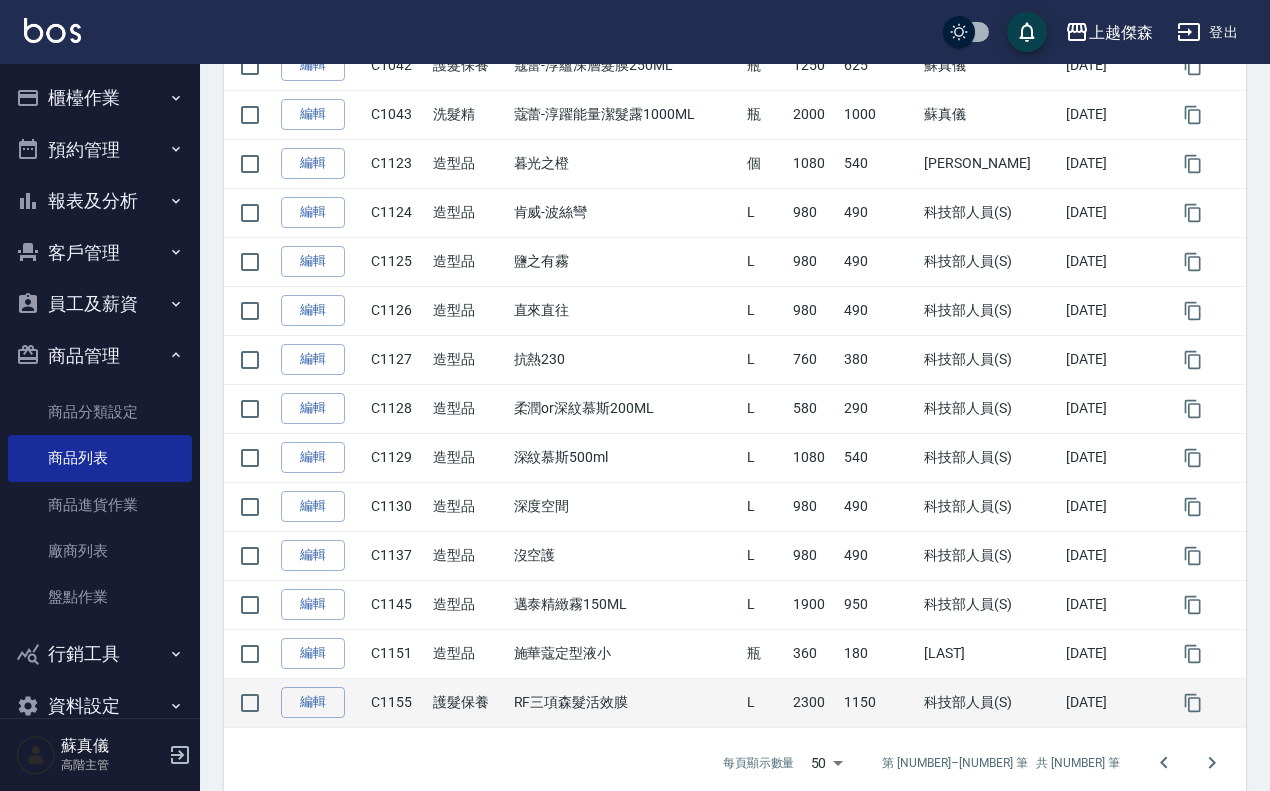 scroll, scrollTop: 2192, scrollLeft: 0, axis: vertical 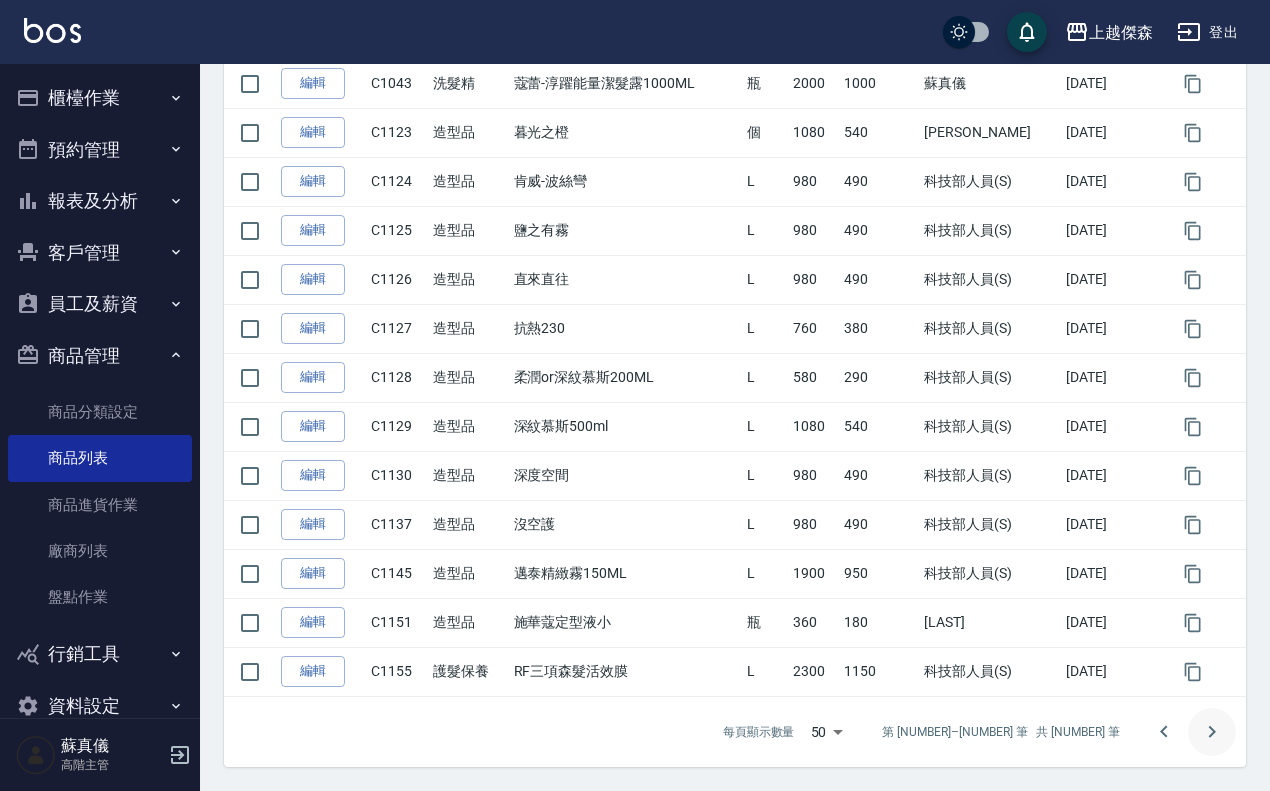 click 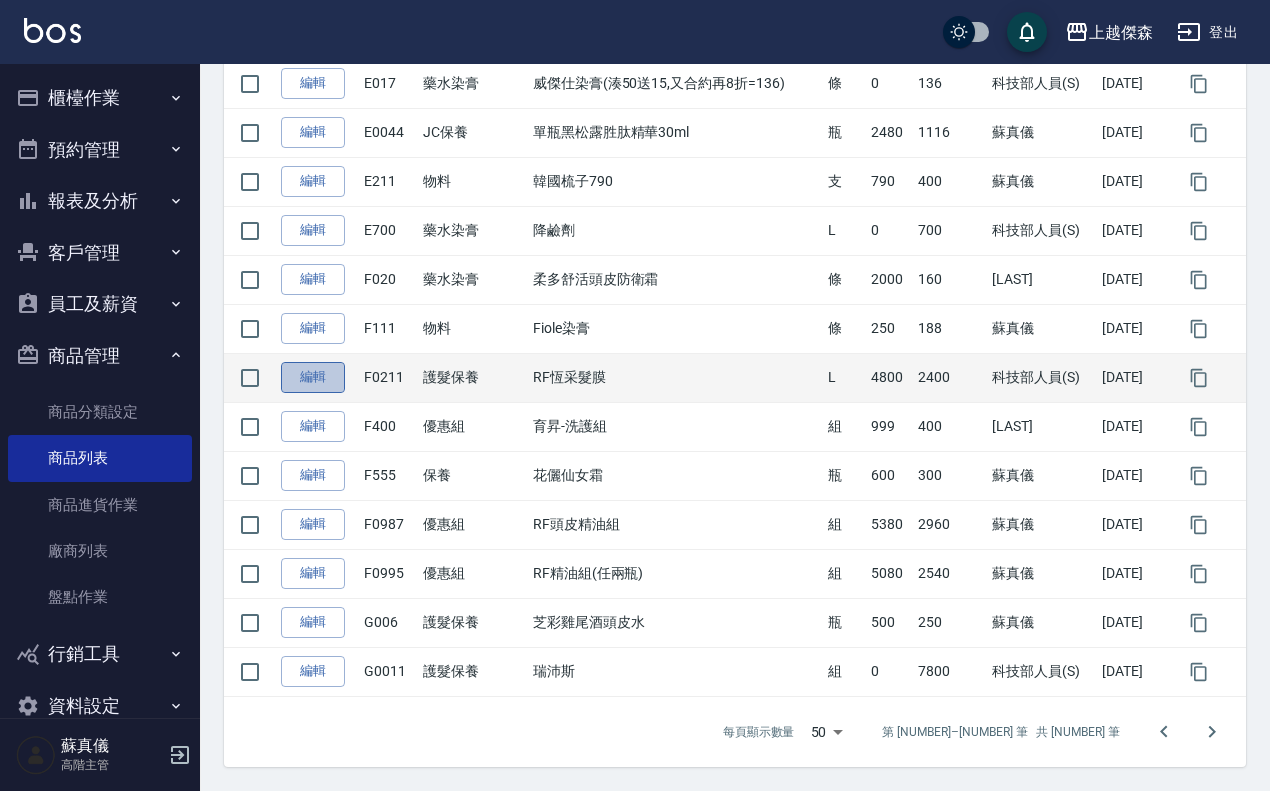 click on "編輯" at bounding box center (313, 377) 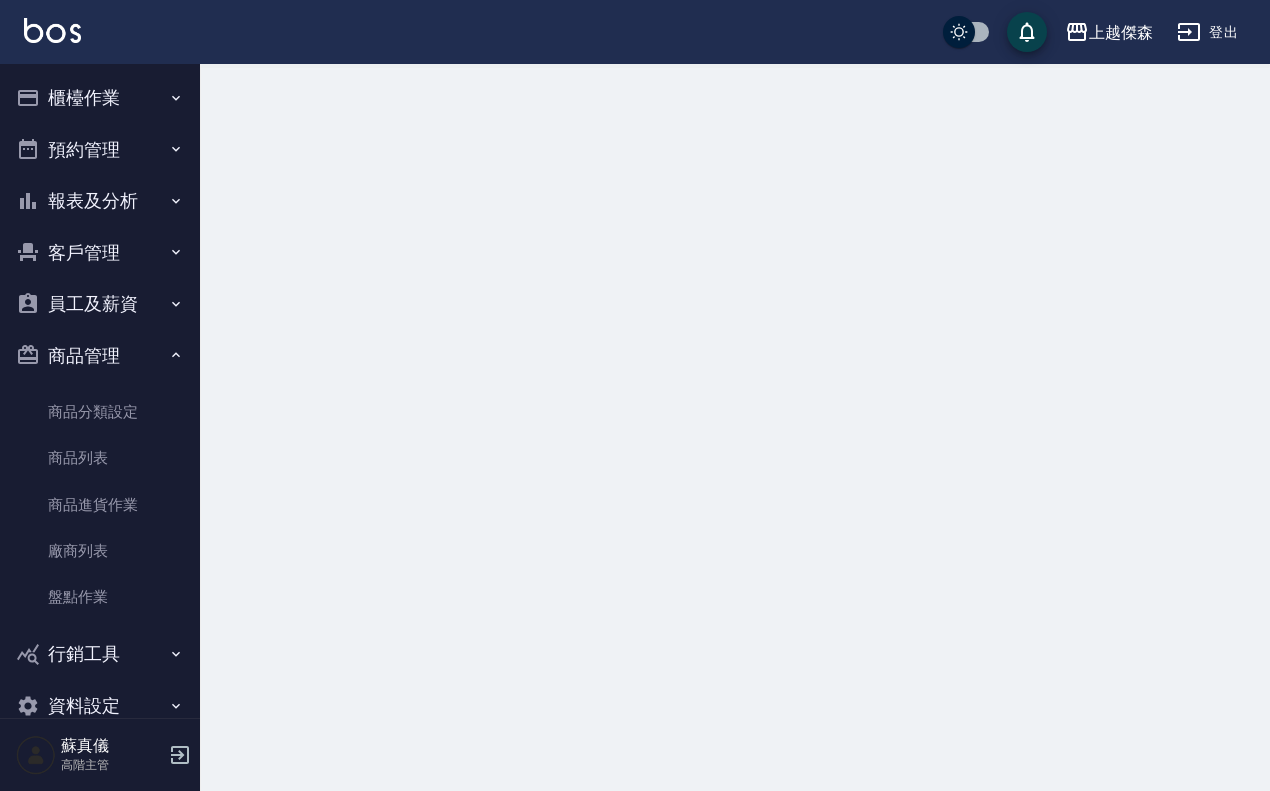 scroll, scrollTop: 0, scrollLeft: 0, axis: both 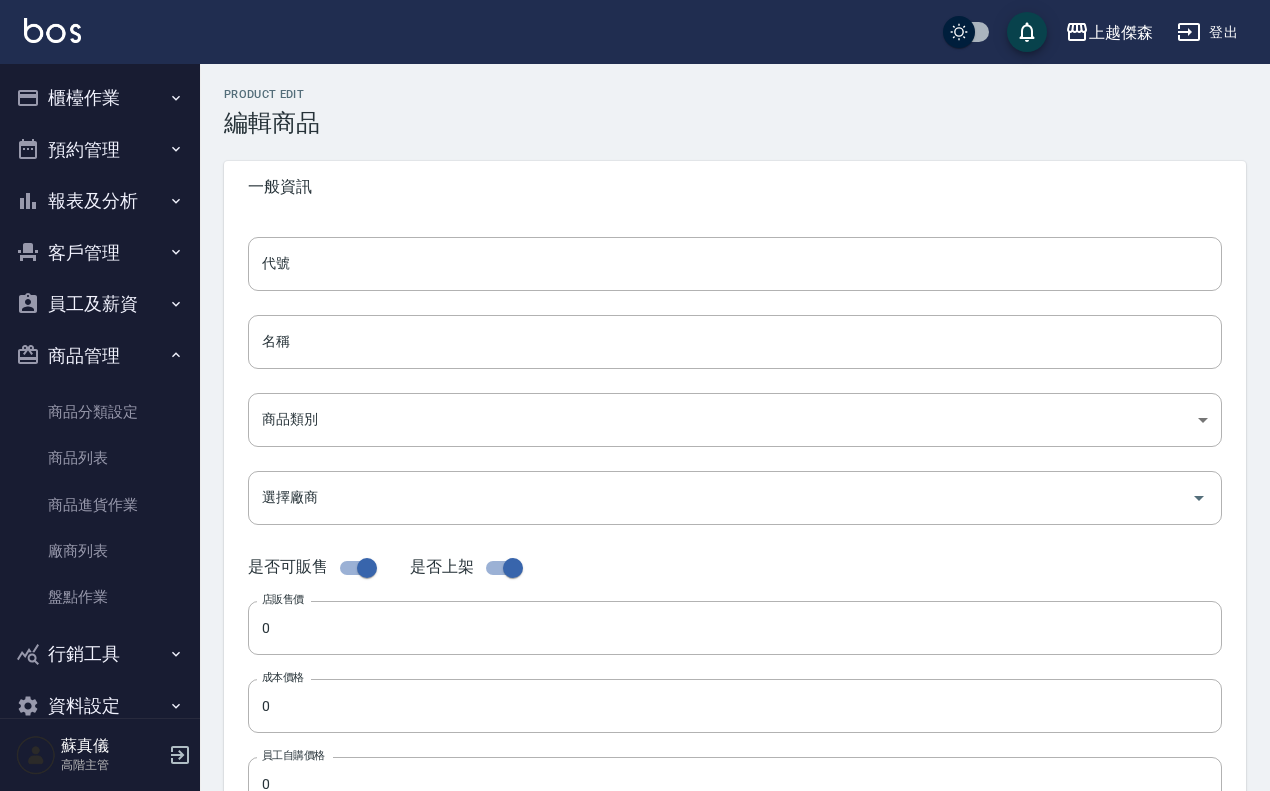 type on "F0211" 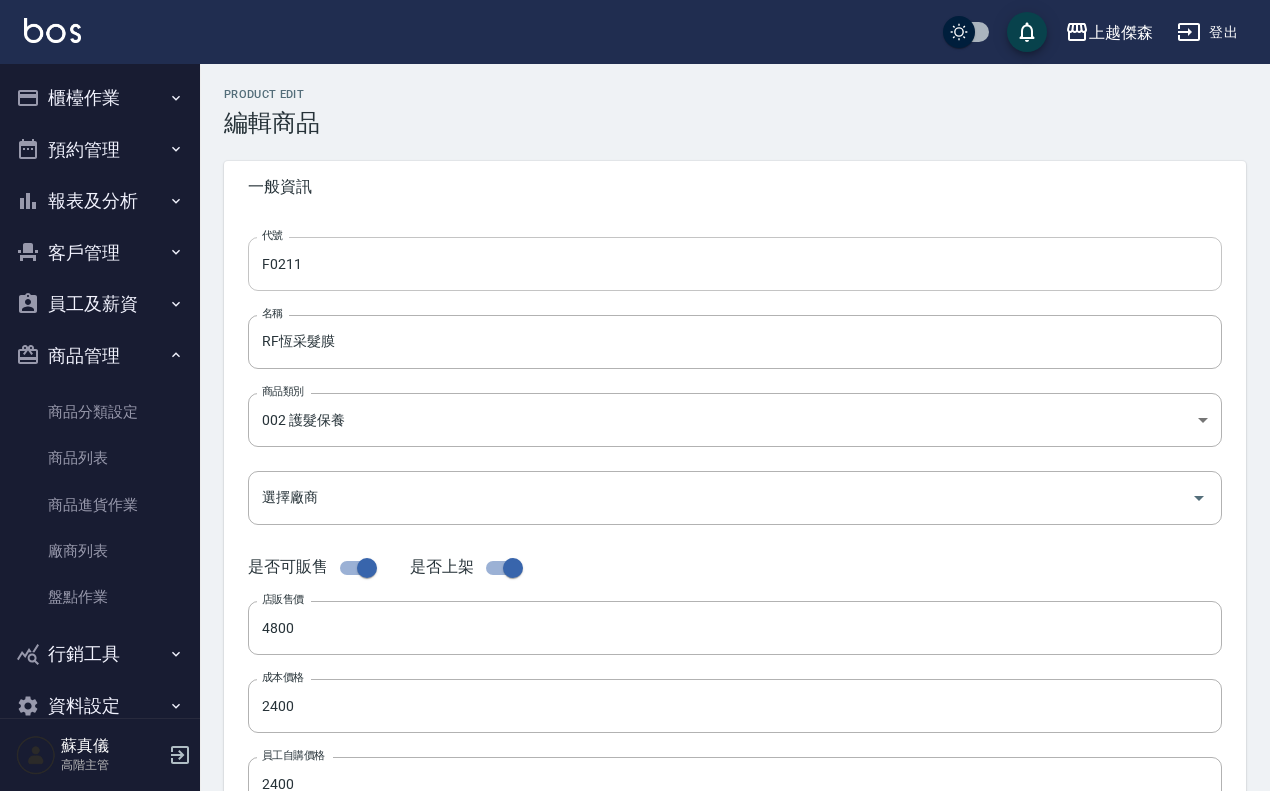 click on "F0211" at bounding box center [735, 264] 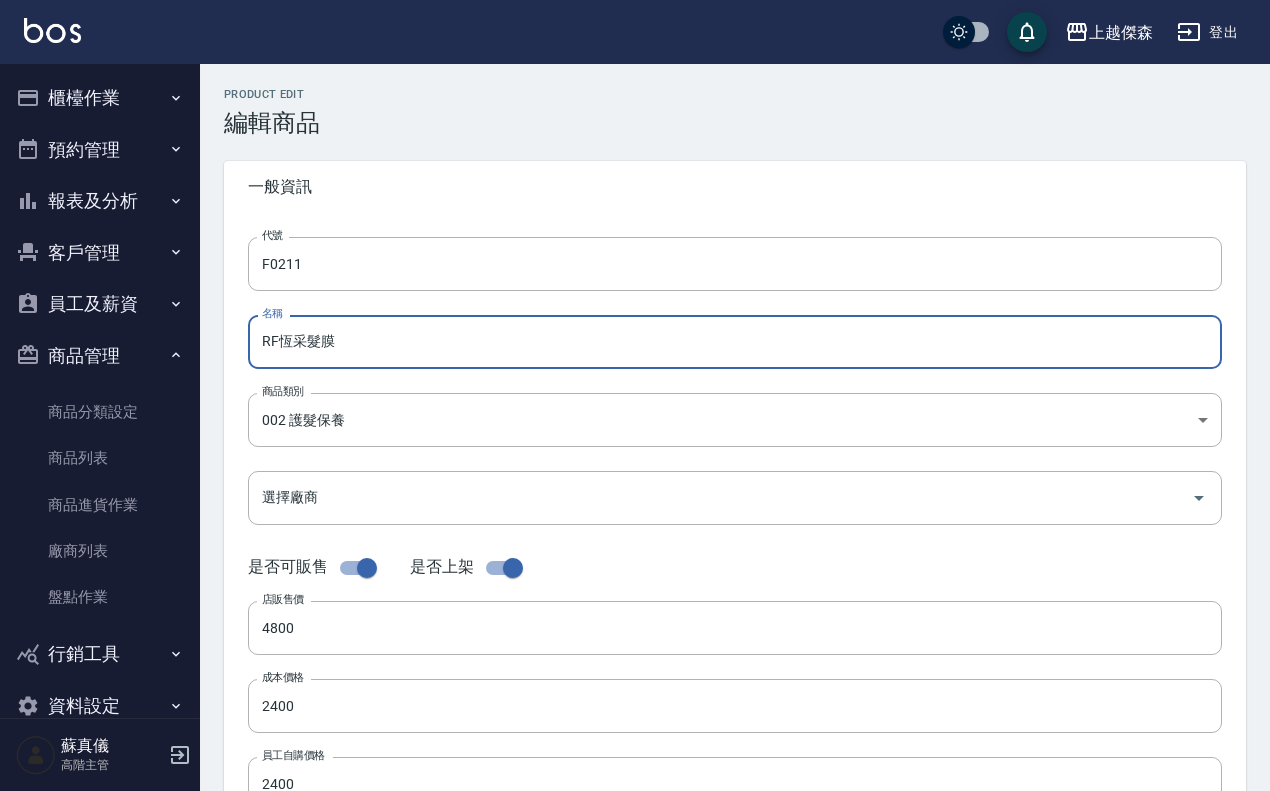 click on "RF恆采髮膜" at bounding box center (735, 342) 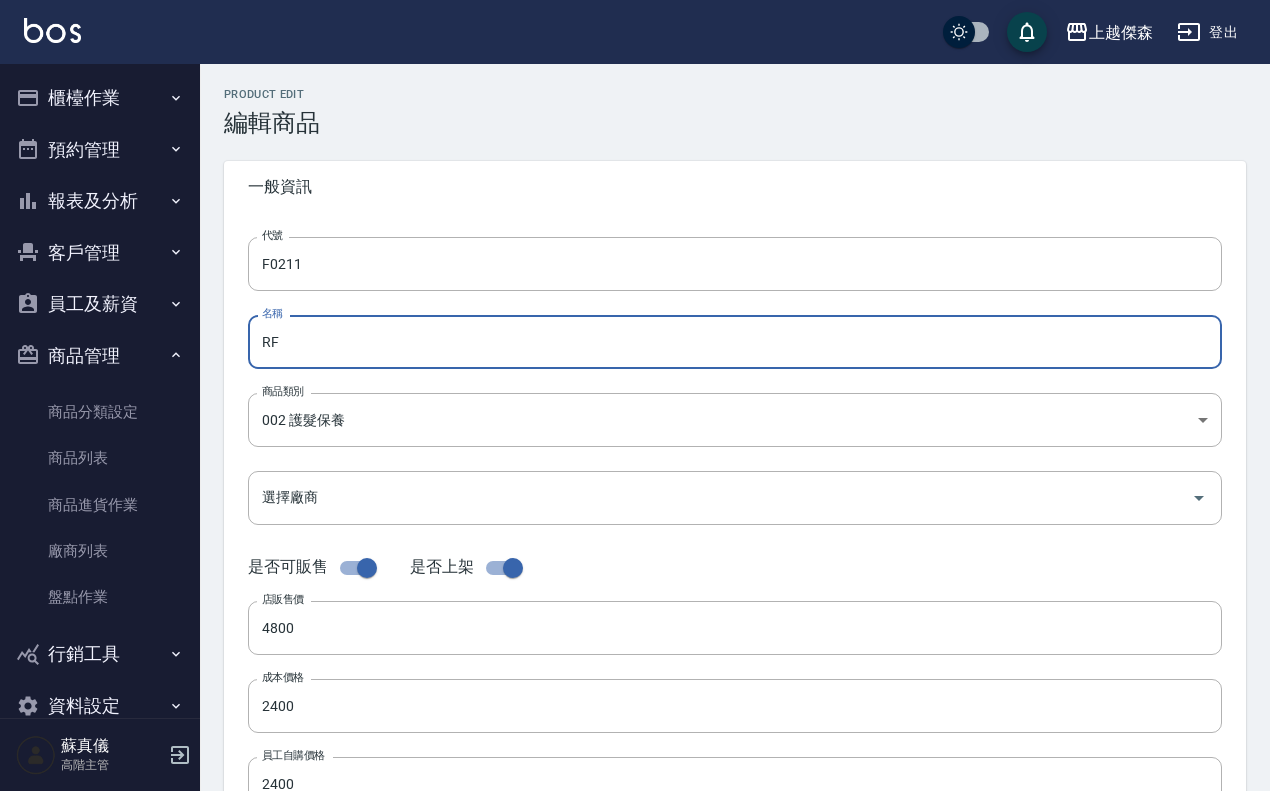 type on "R" 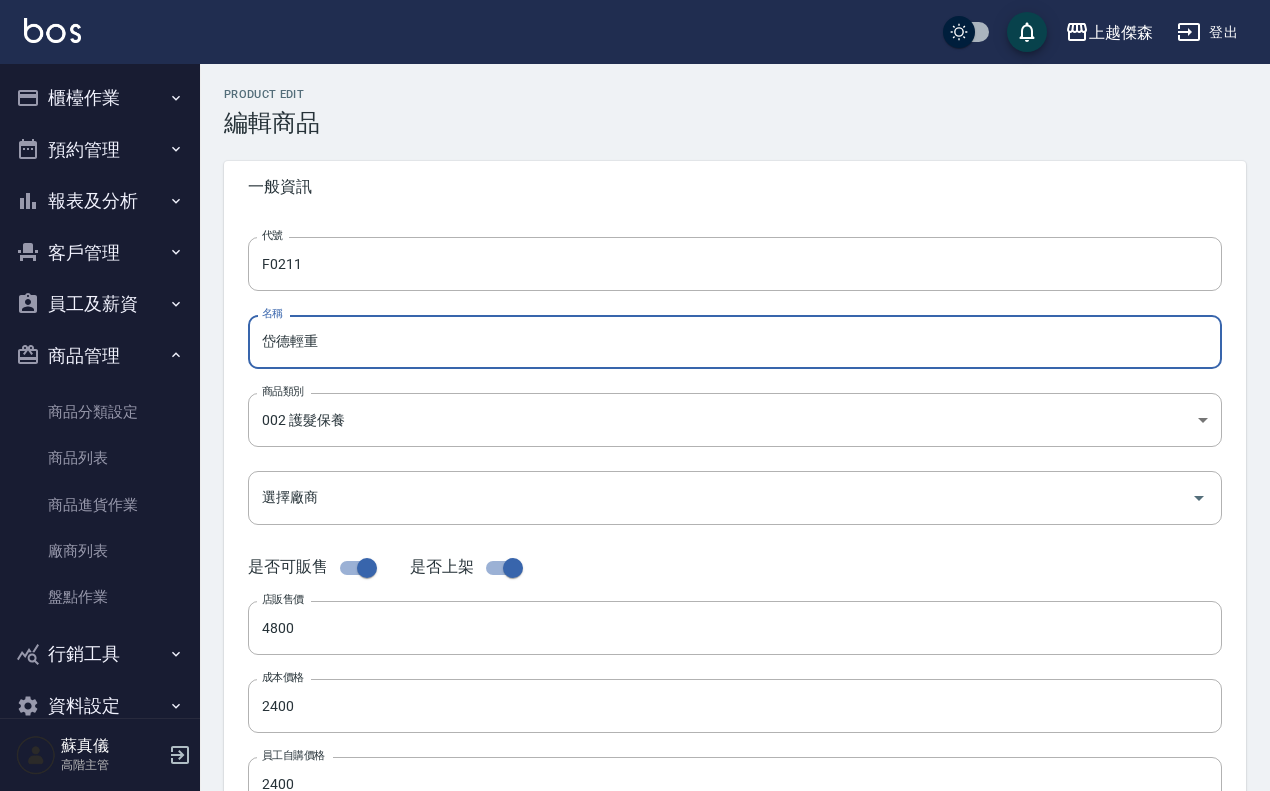 click on "岱德輕重" at bounding box center [735, 342] 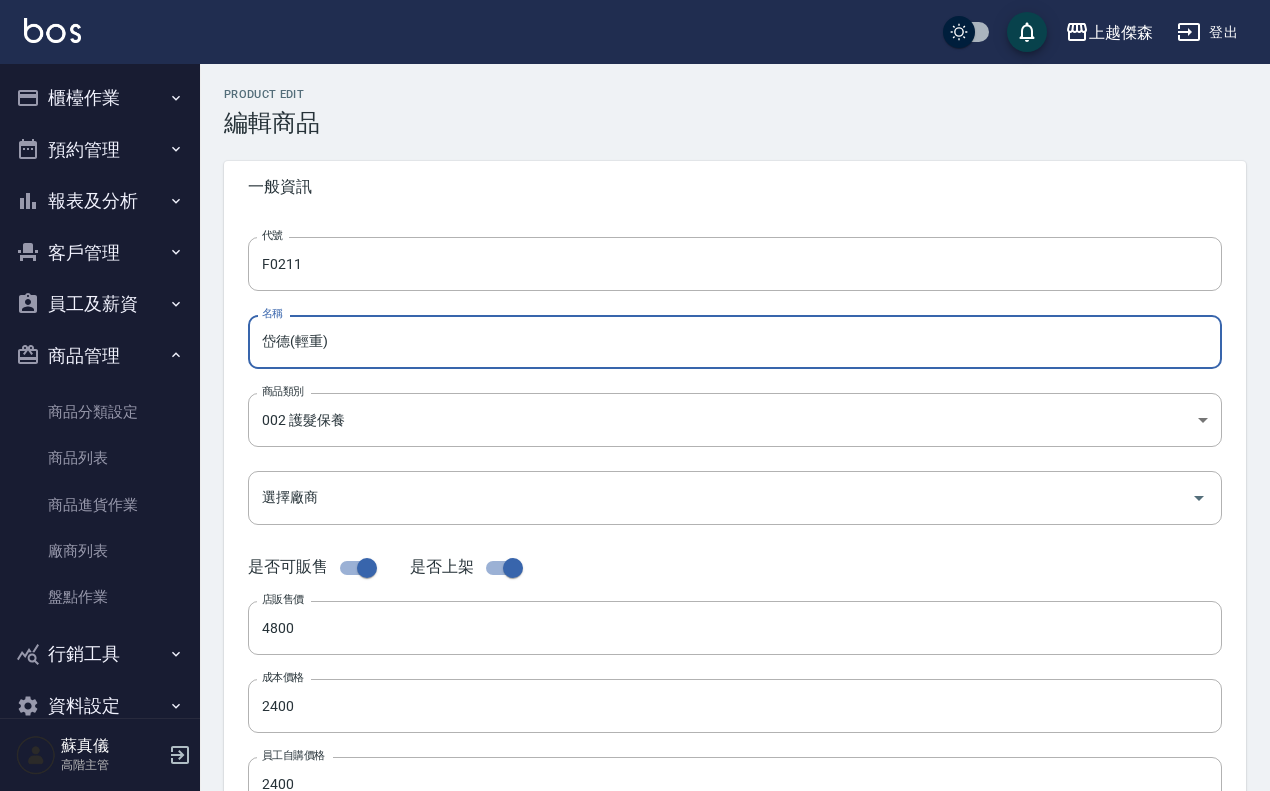 click on "岱德(輕重)" at bounding box center [735, 342] 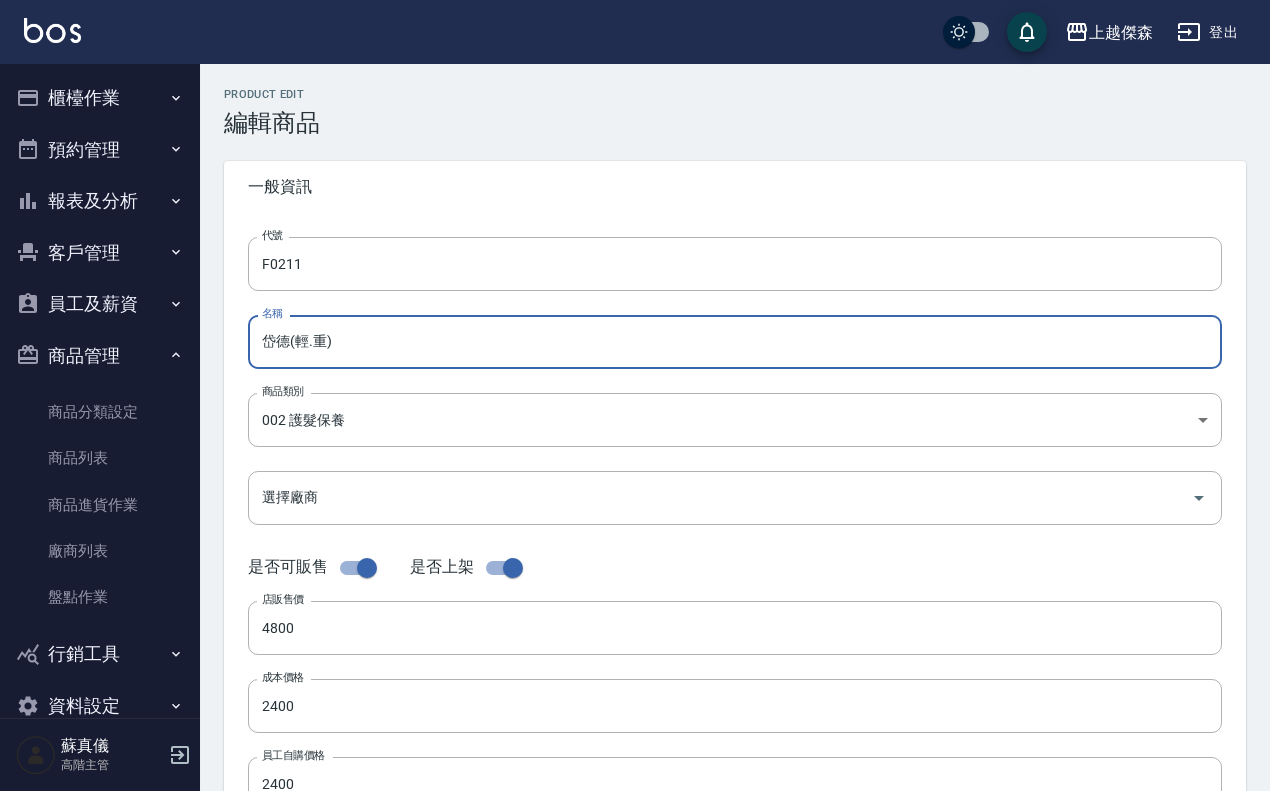 click on "岱德(輕.重)" at bounding box center (735, 342) 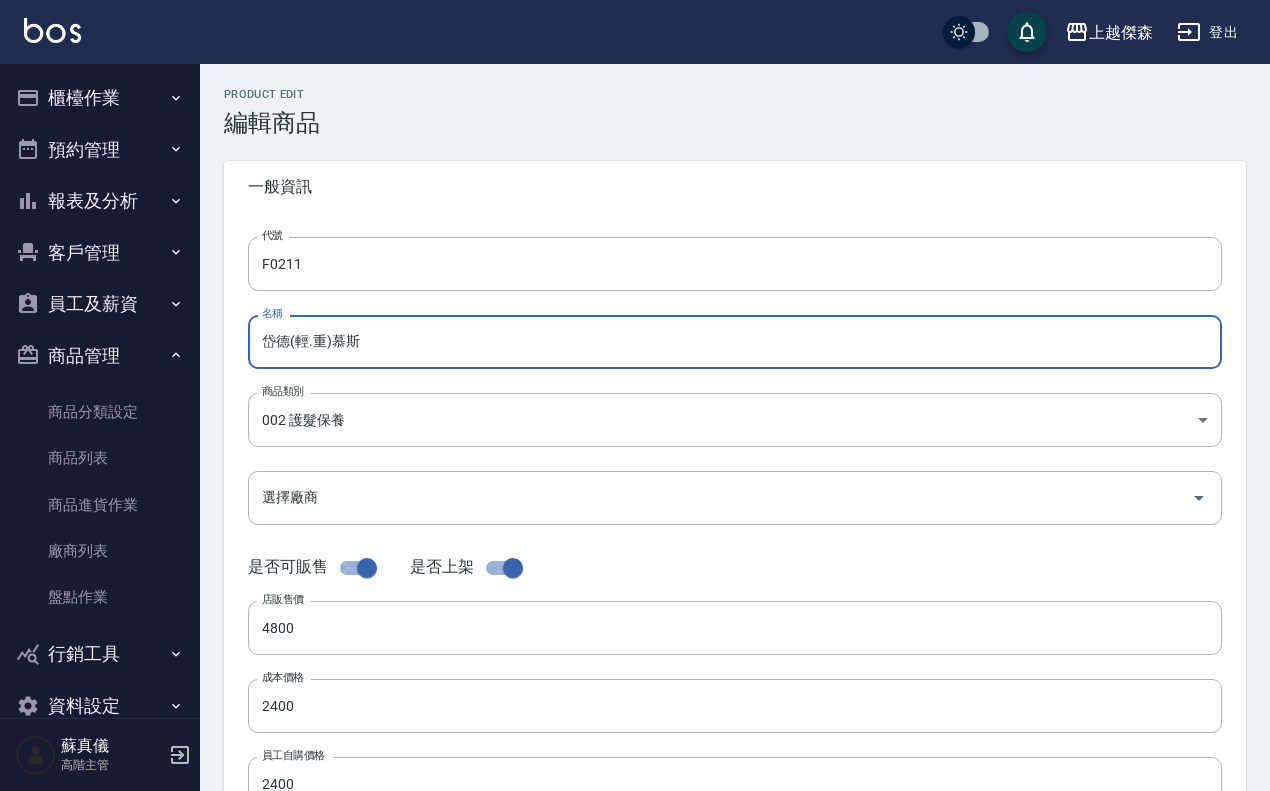 click on "岱德(輕.重)慕斯" at bounding box center (735, 342) 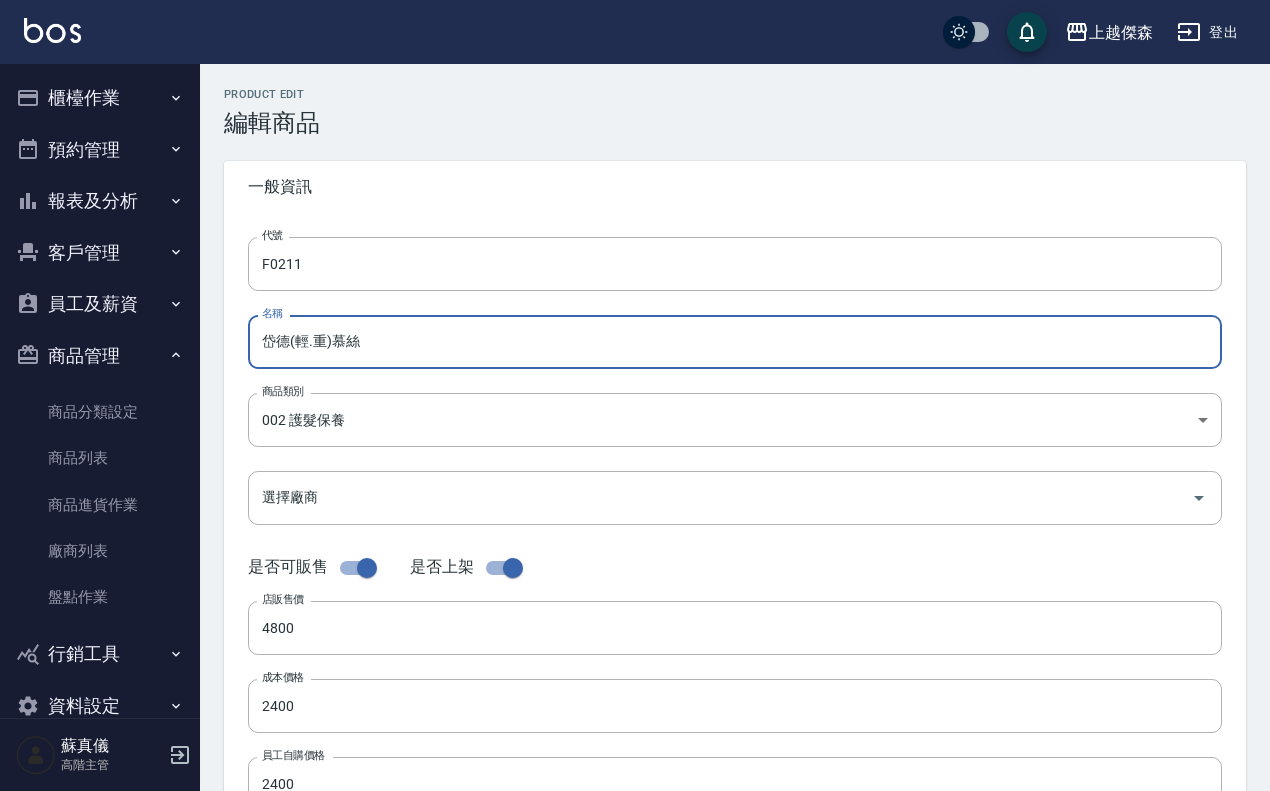 click on "岱德(輕.重)慕絲" at bounding box center [735, 342] 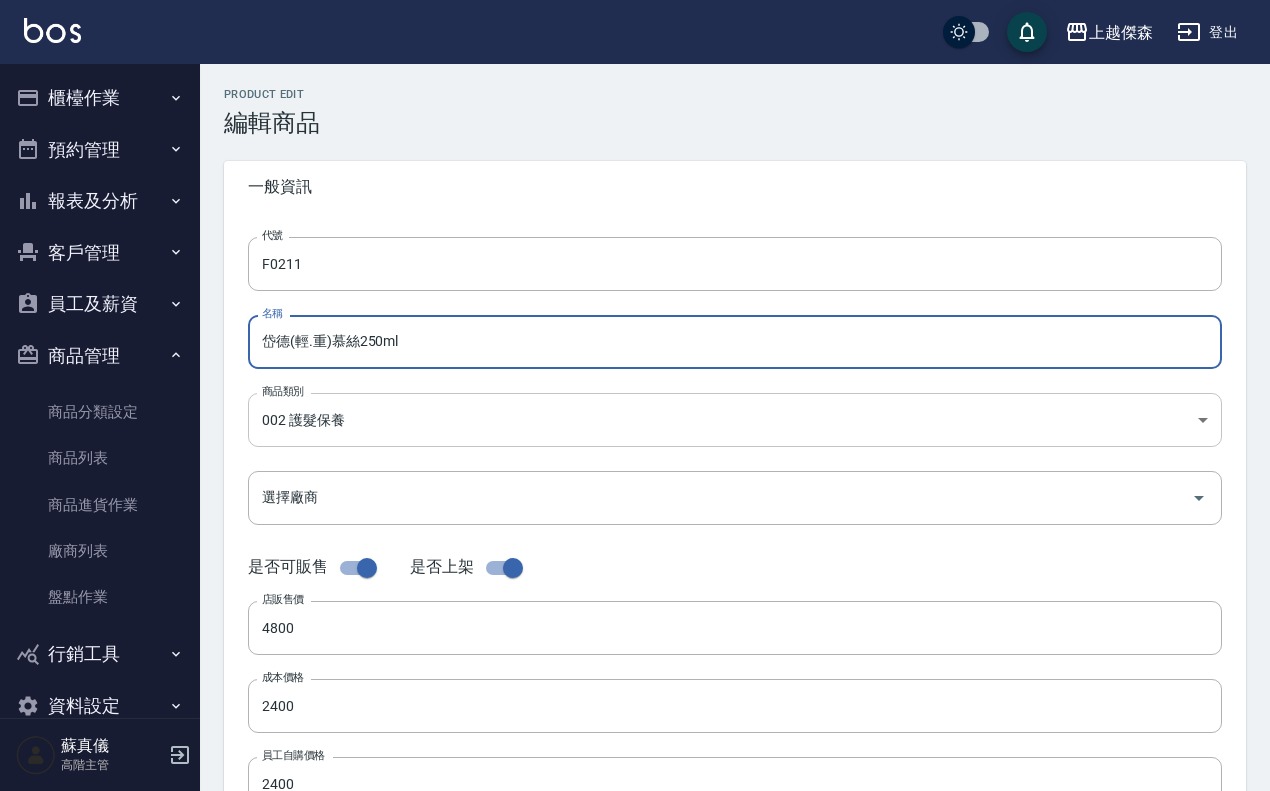 type on "岱德(輕.重)慕絲250ml" 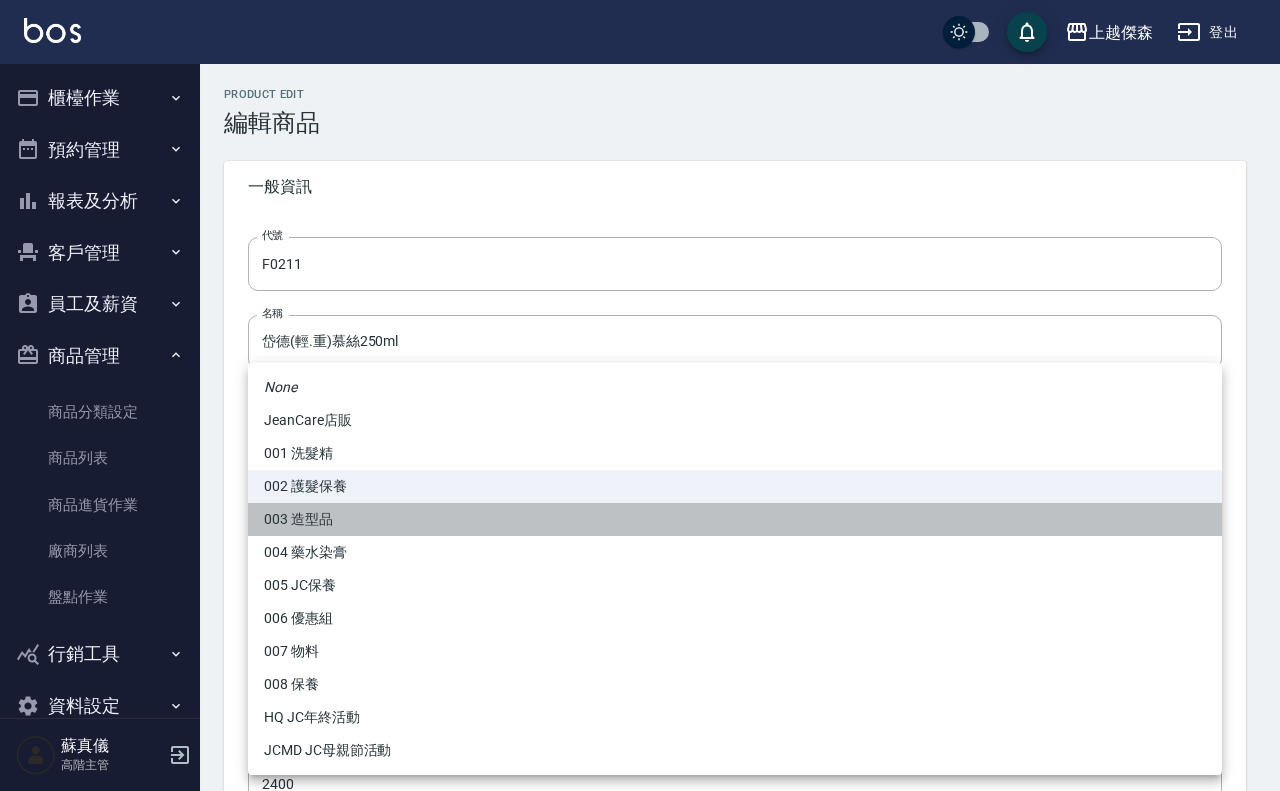 click on "003   造型品" at bounding box center [735, 519] 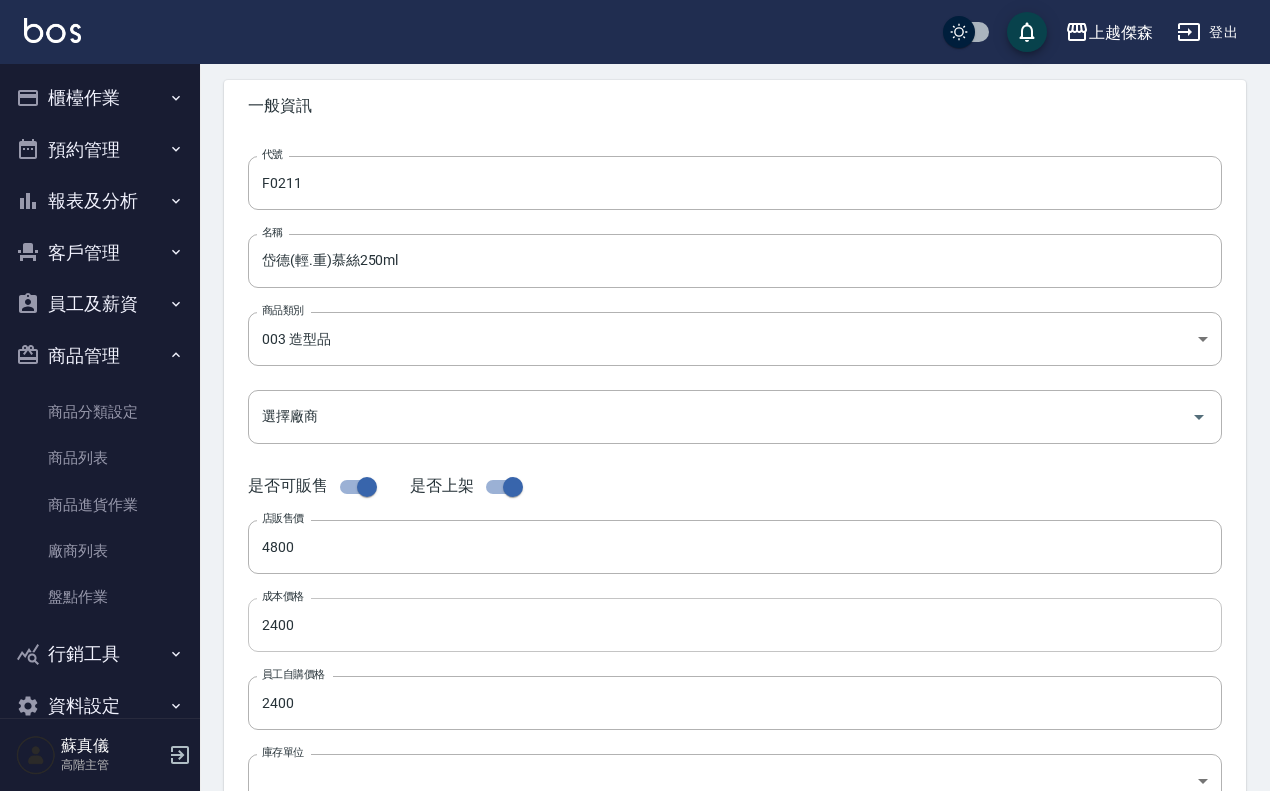 scroll, scrollTop: 125, scrollLeft: 0, axis: vertical 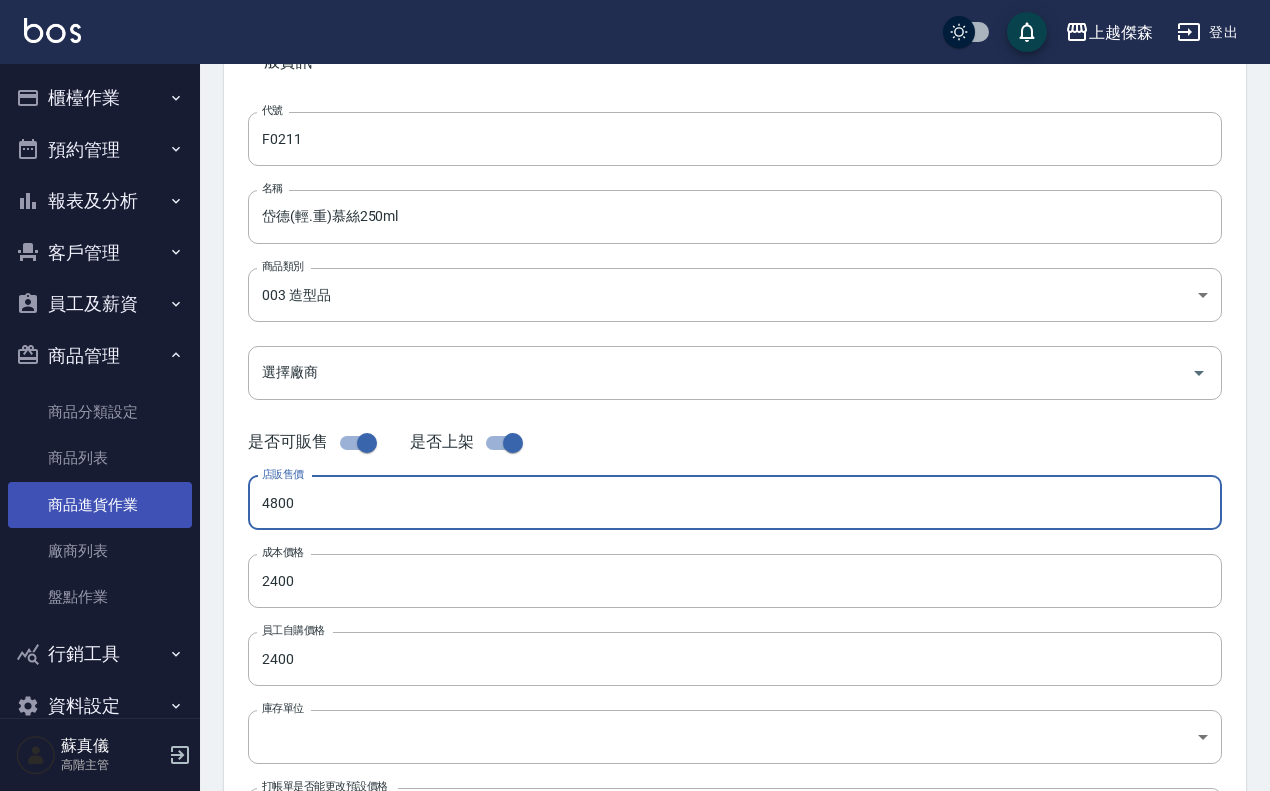 drag, startPoint x: 362, startPoint y: 501, endPoint x: 167, endPoint y: 491, distance: 195.25624 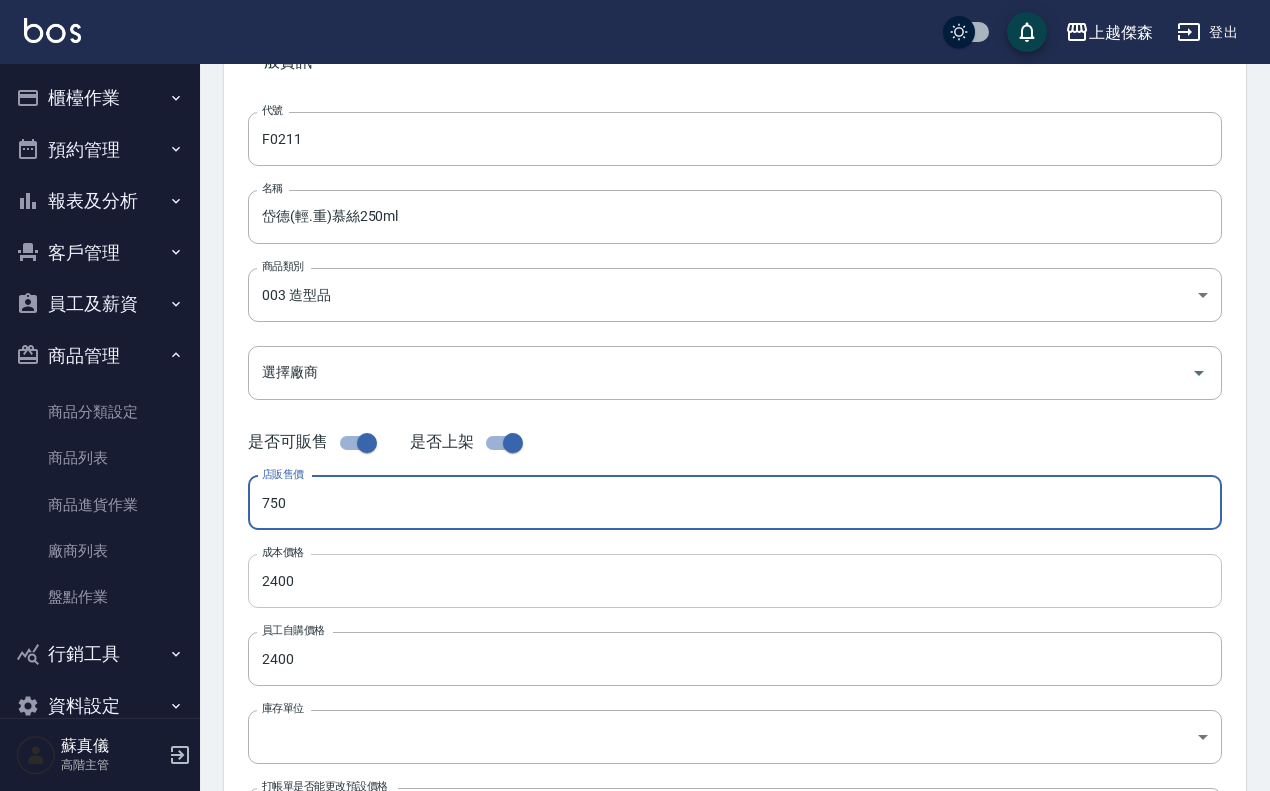 type on "750" 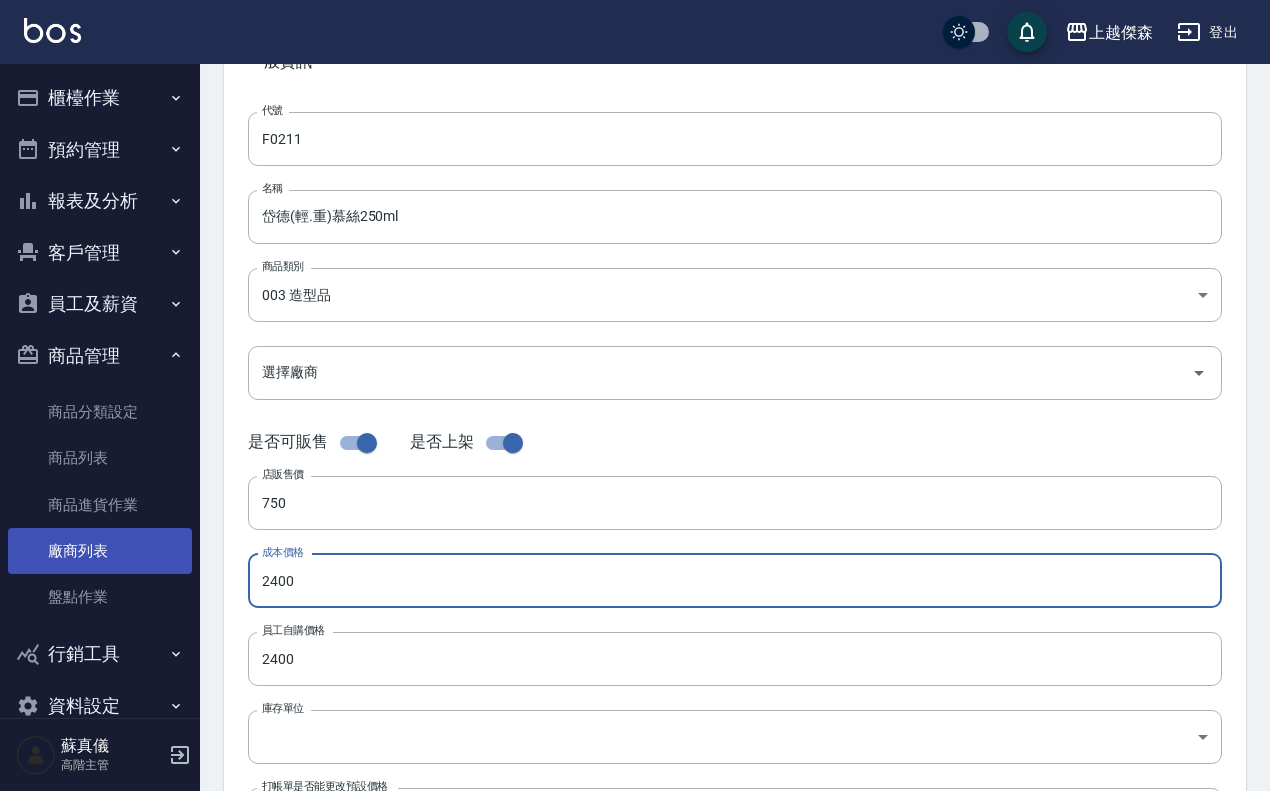 drag, startPoint x: 288, startPoint y: 566, endPoint x: 86, endPoint y: 566, distance: 202 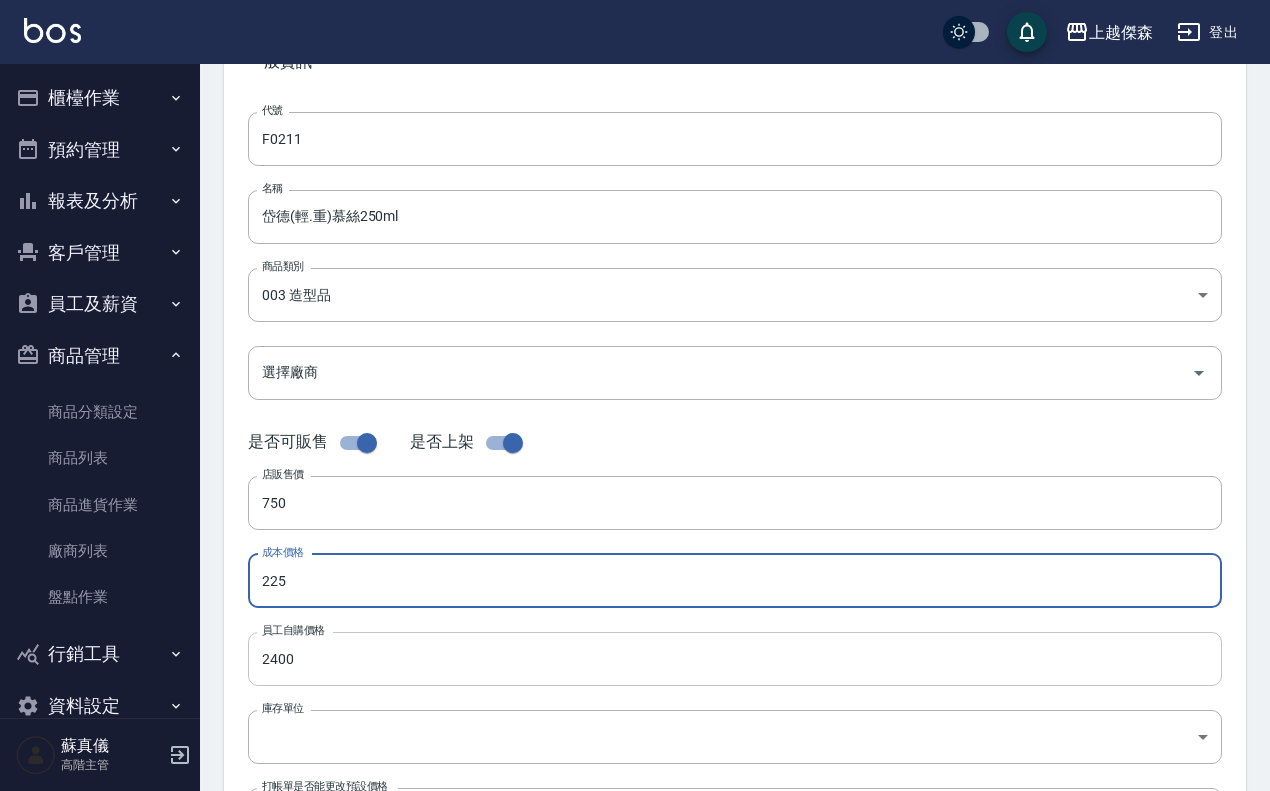 type on "225" 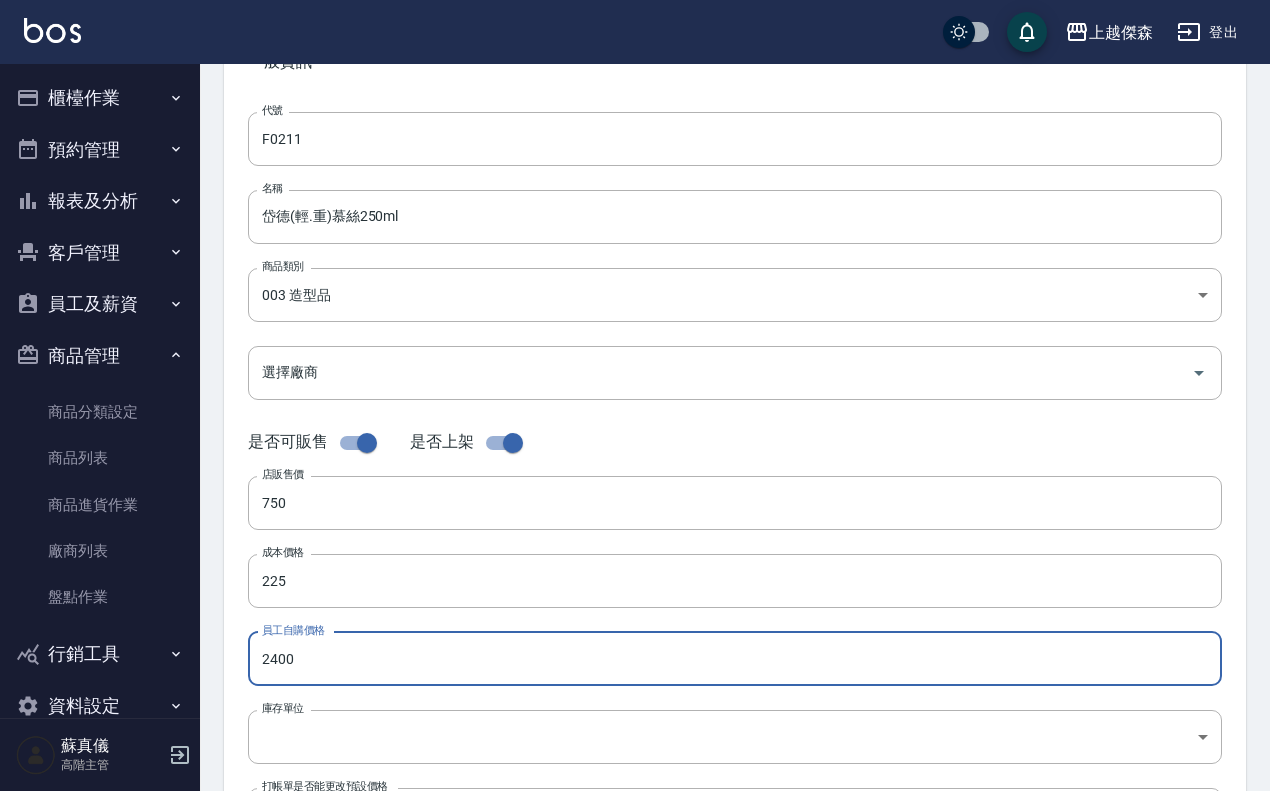 drag, startPoint x: 362, startPoint y: 657, endPoint x: 60, endPoint y: 660, distance: 302.0149 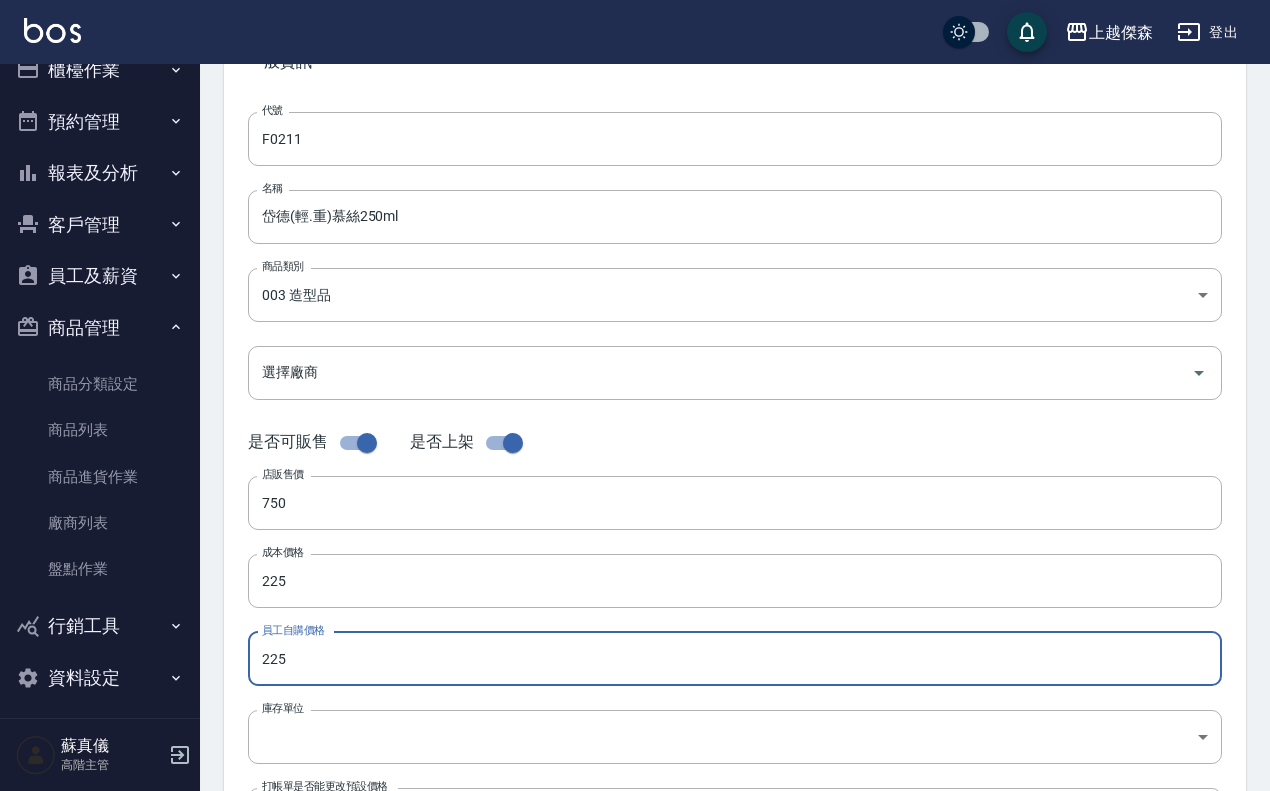 scroll, scrollTop: 37, scrollLeft: 0, axis: vertical 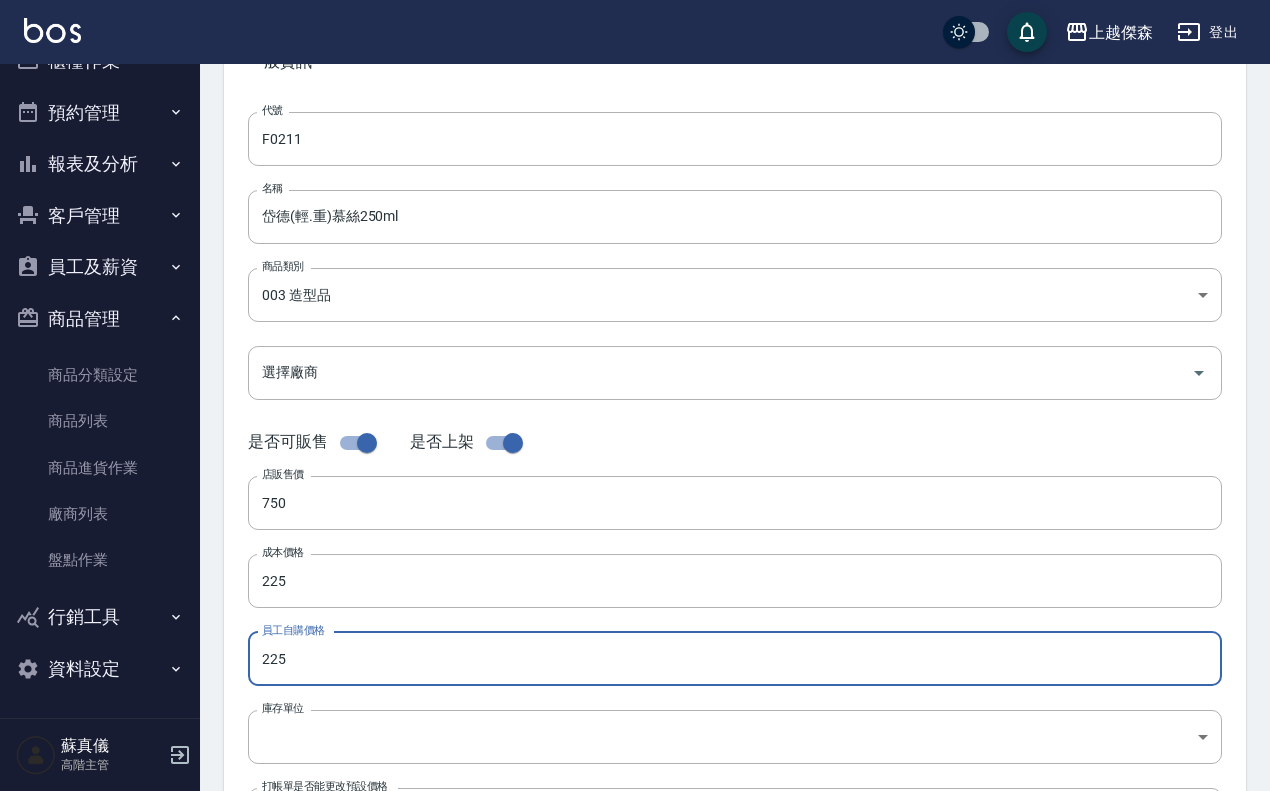type on "225" 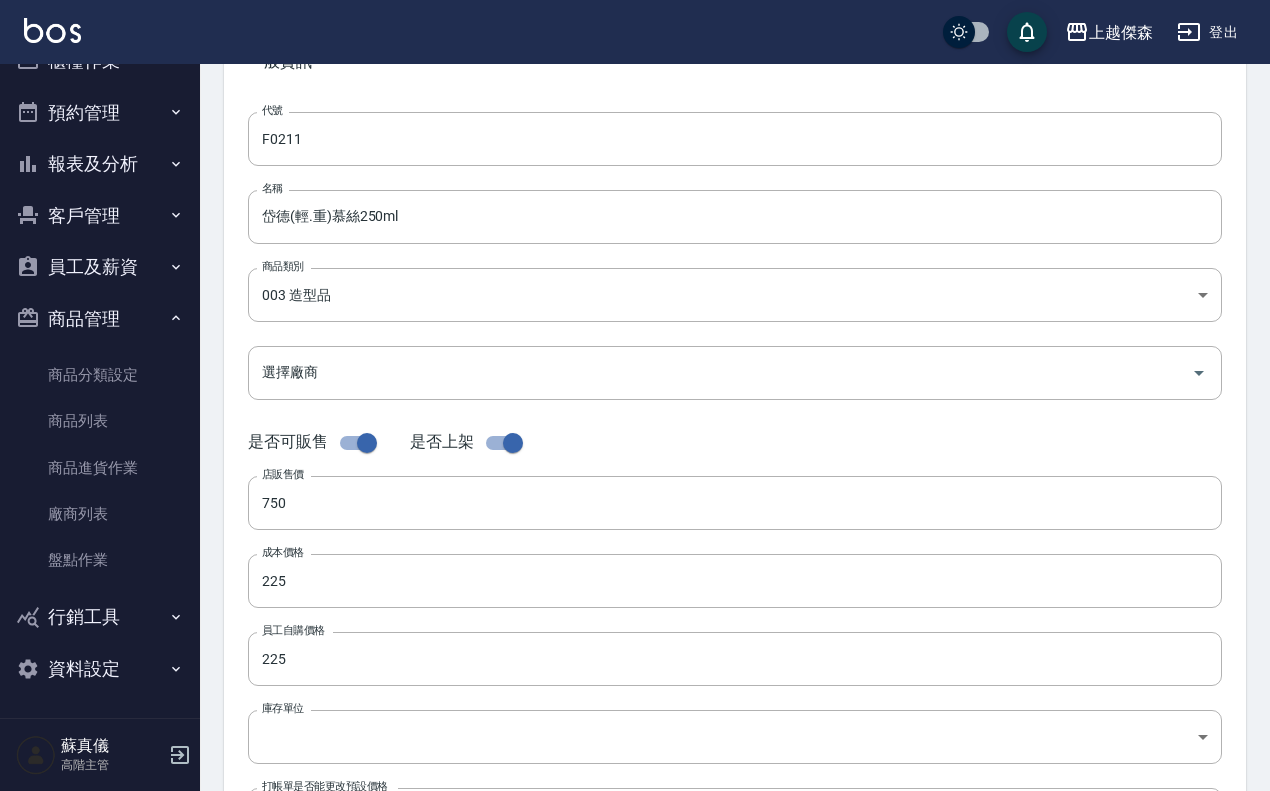 click on "代號 [ID] 代號 名稱 [PRODUCT_NAME] 名稱 商品類別 [CATEGORY] c855c974-0e0f-4303-b1da-03c2cb867a82 商品類別 選擇廠商 選擇廠商 是否可販售 是否上架 店販售價 [PRICE] 店販售價 成本價格 [PRICE] 成本價格 員工自購價格 [PRICE] 員工自購價格 庫存單位 ​ L 庫存單位 打帳單是否能更改預設價格 依系統參數設定 UNSET 打帳單是否能更改預設價格" at bounding box center [735, 489] 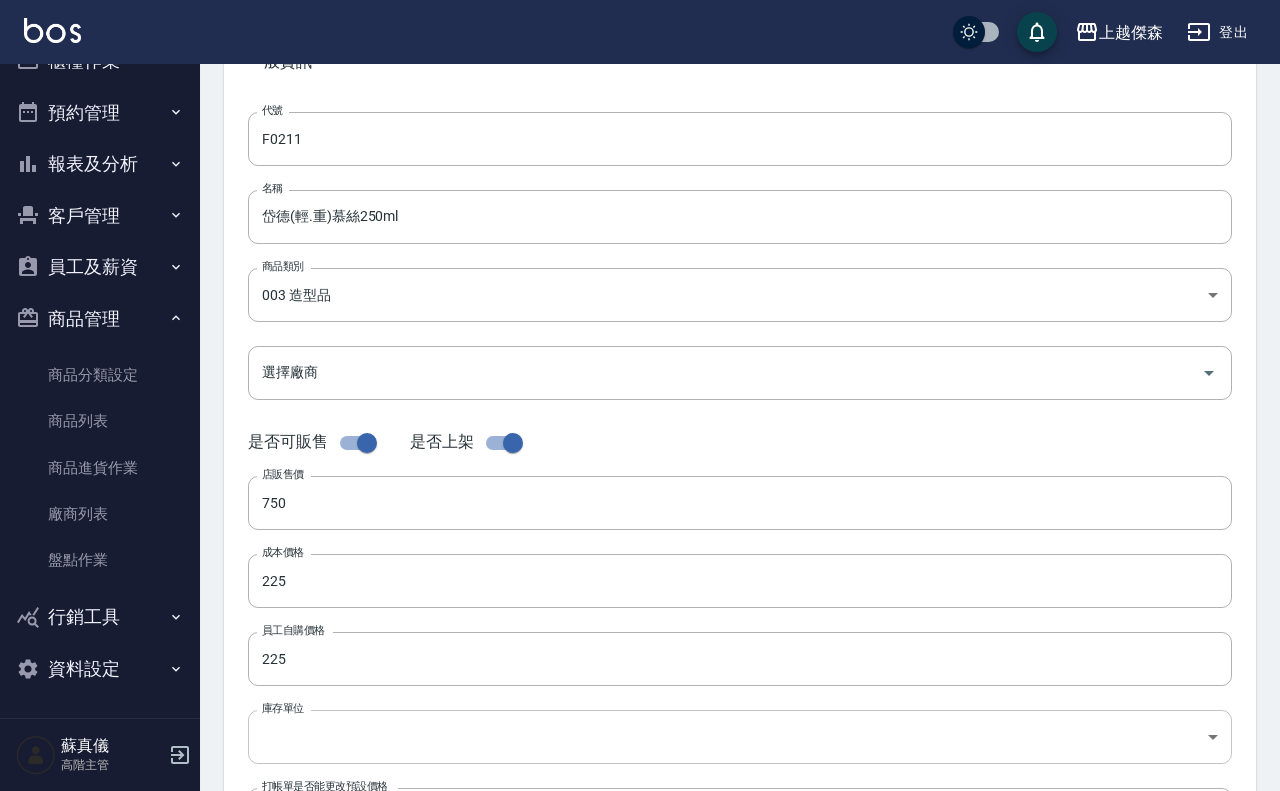 click on "[COMPANY_NAME] 登出 櫃檯作業 打帳單 帳單列表 掛單列表 座位開單 營業儀表板 現金收支登錄 高階收支登錄 材料自購登錄 每日結帳 排班表 現場電腦打卡 掃碼打卡 預約管理 預約管理 單日預約紀錄 單週預約紀錄 報表及分析 報表目錄 消費分析儀表板 店家區間累計表 店家日報表 店家排行榜 互助日報表 互助月報表 互助排行榜 互助點數明細 互助業績報表 全店業績分析表 每日業績分析表 營業統計分析表 營業項目月分析表 設計師業績表 設計師日報表 設計師業績分析表 設計師業績月報表 設計師抽成報表 設計師排行榜 商品銷售排行榜 商品消耗明細 商品進銷貨報表 商品庫存表 商品庫存盤點表 會員卡銷售報表 服務扣項明細表 單一服務項目查詢 店販抽成明細 店販分類抽成明細 顧客入金餘額表 顧客卡券餘額表 每日非現金明細 每日收支明細 收支分類明細表 收支匯款表" at bounding box center (640, 565) 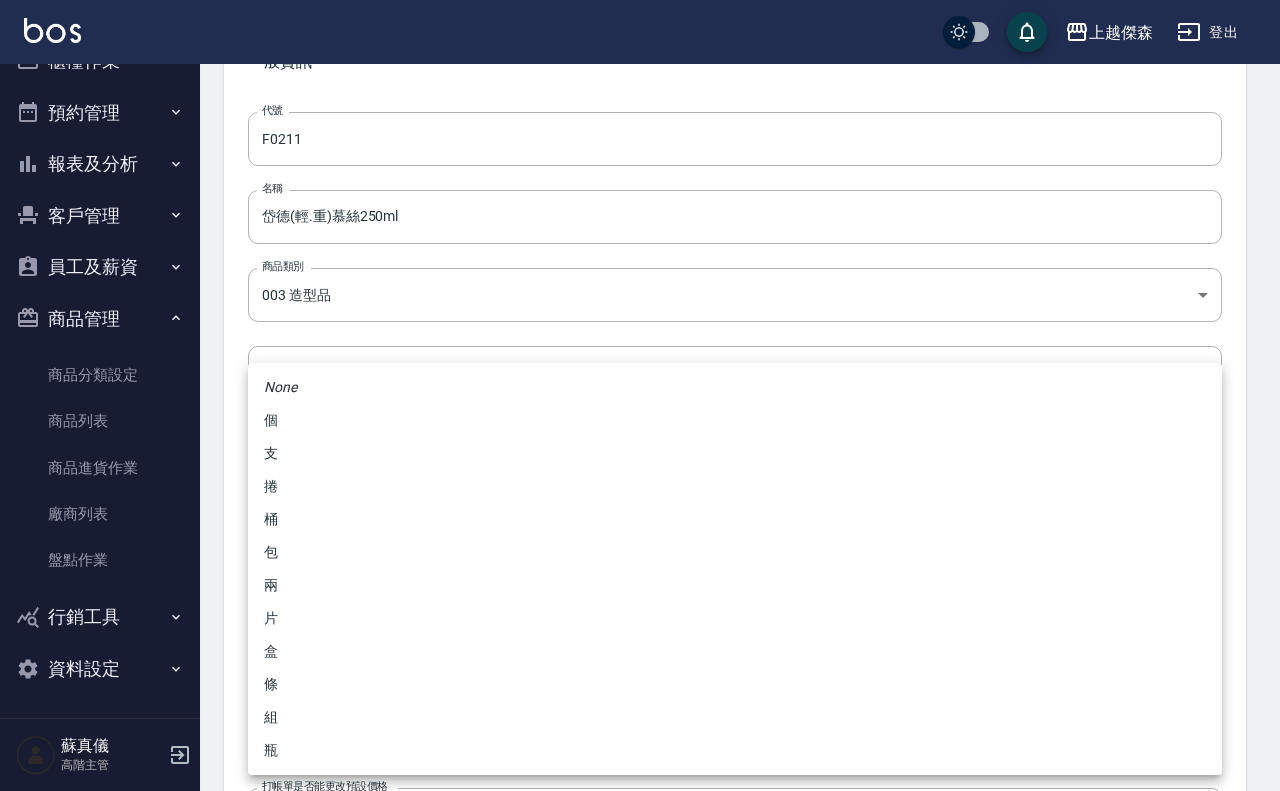 click on "瓶" at bounding box center (735, 750) 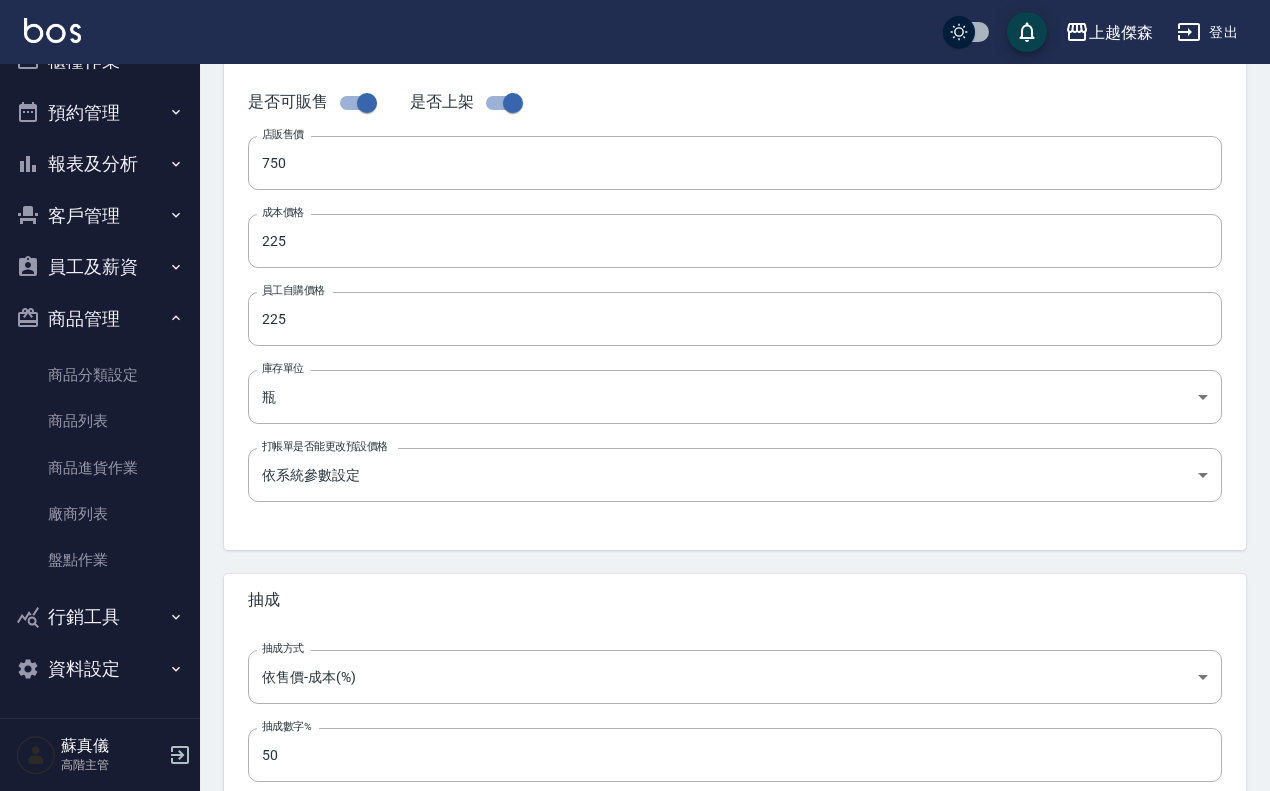 scroll, scrollTop: 587, scrollLeft: 0, axis: vertical 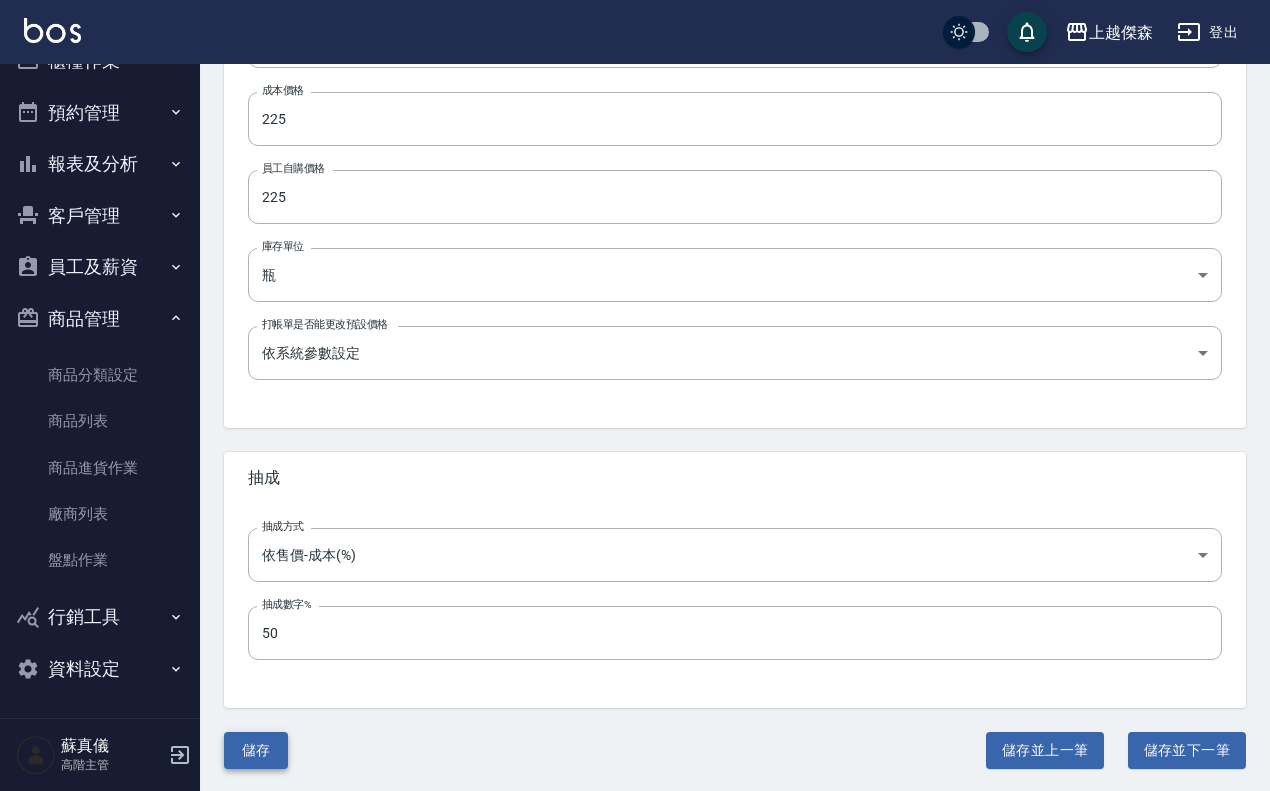 click on "儲存" at bounding box center [256, 750] 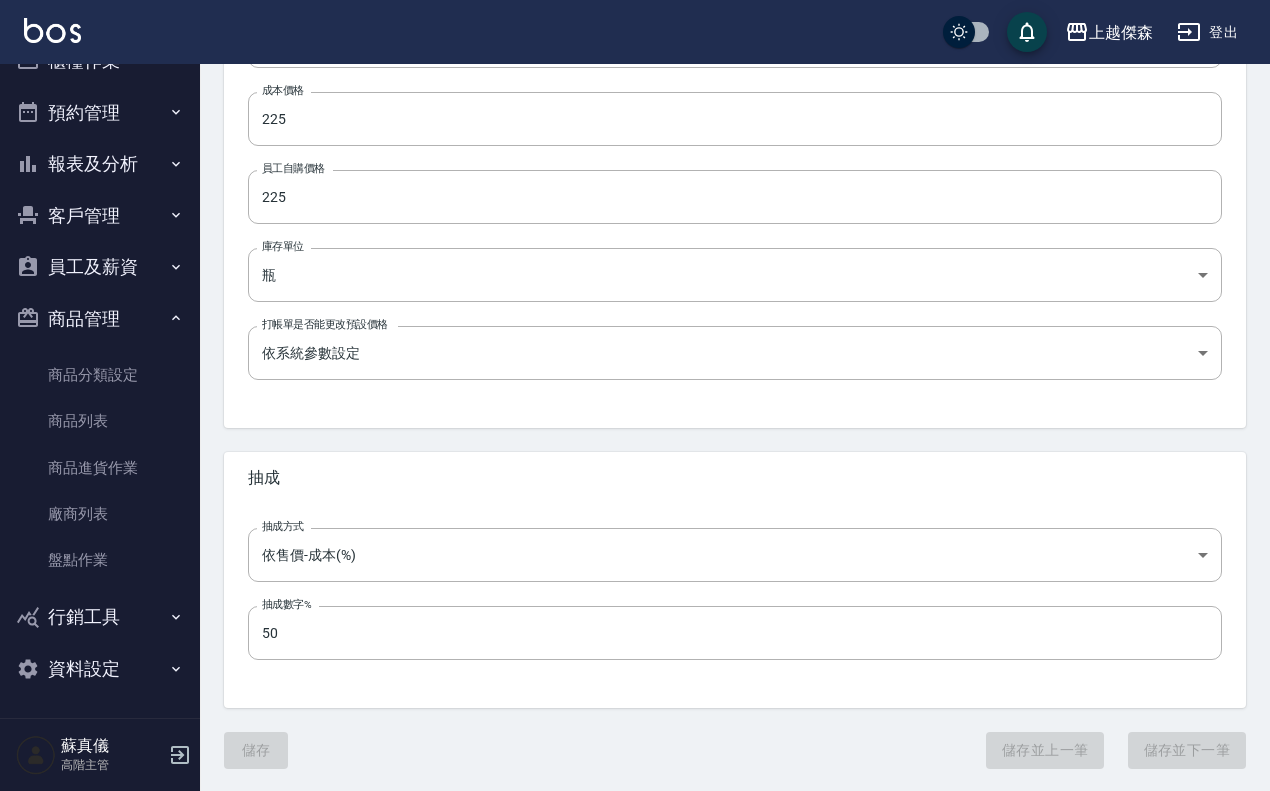 scroll, scrollTop: 0, scrollLeft: 0, axis: both 